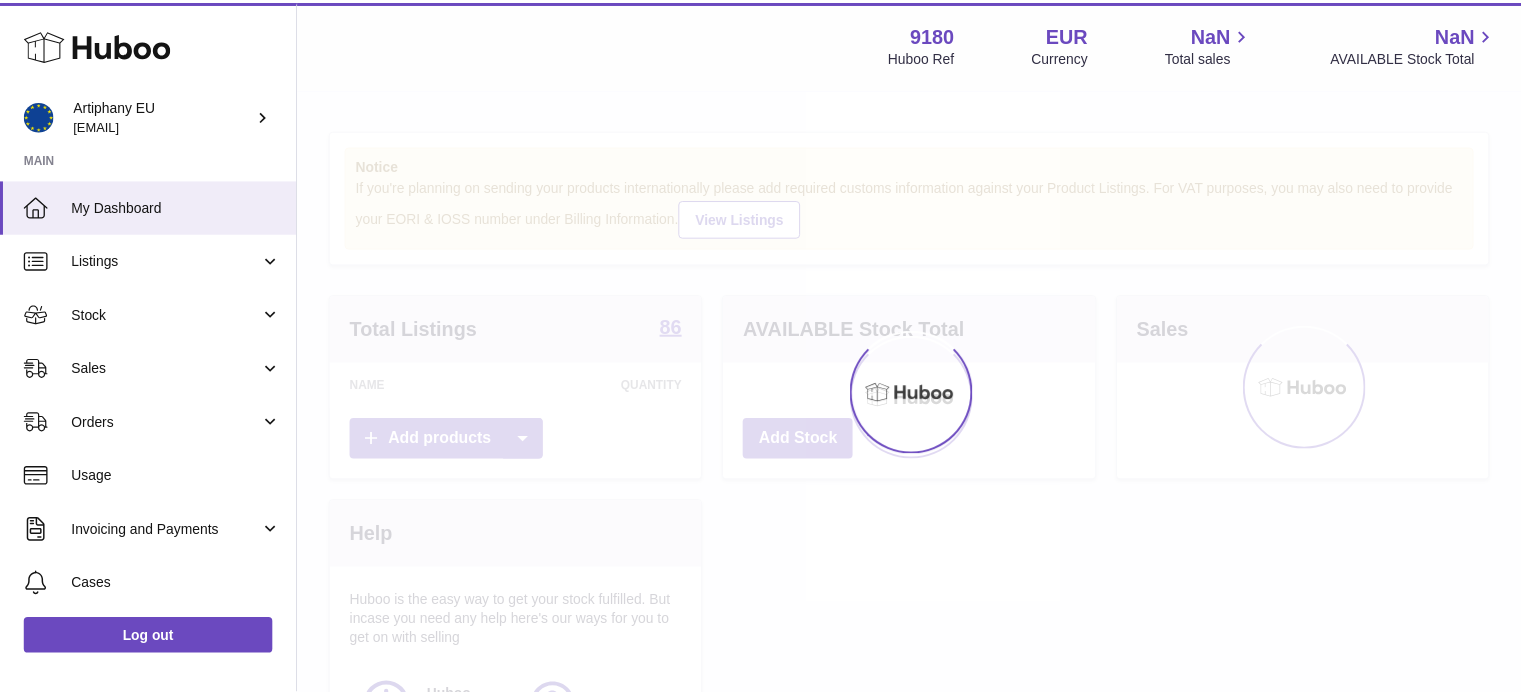 scroll, scrollTop: 0, scrollLeft: 0, axis: both 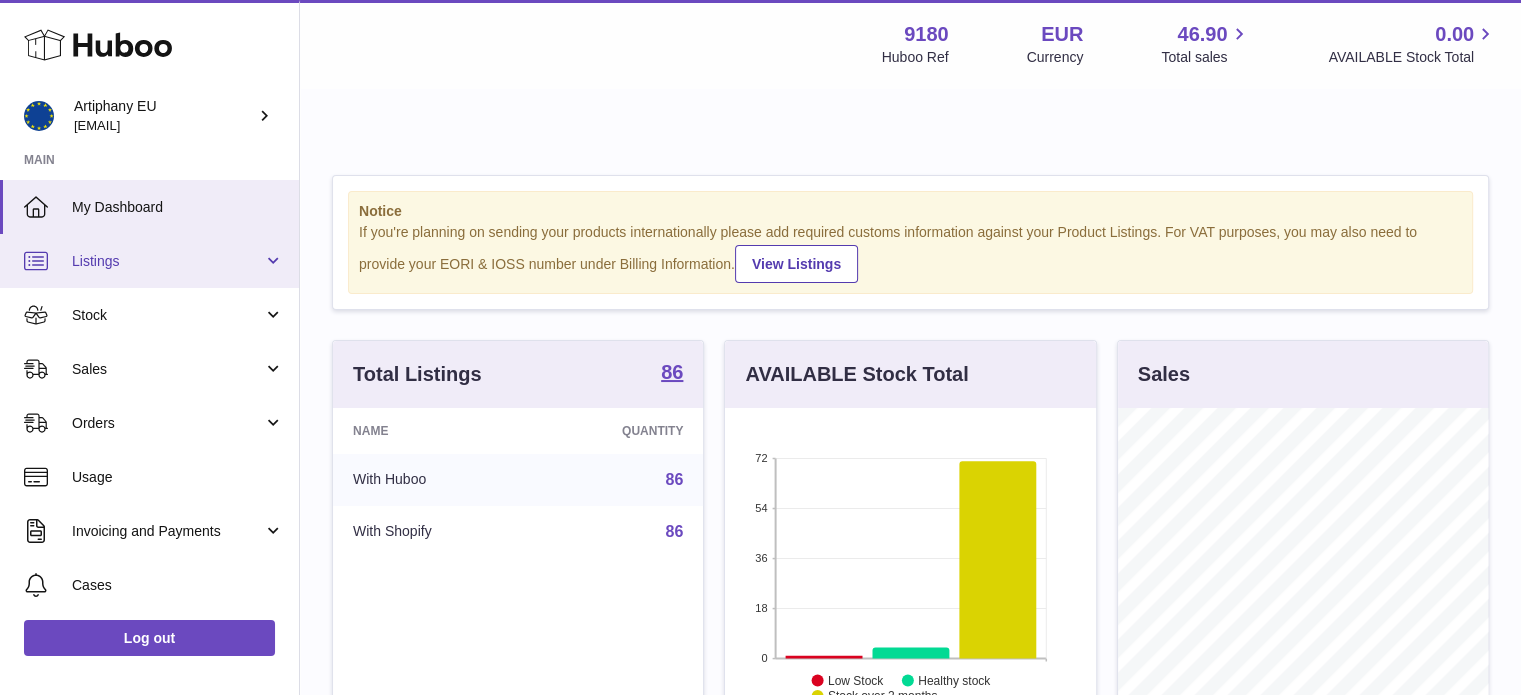 click on "Listings" at bounding box center [167, 261] 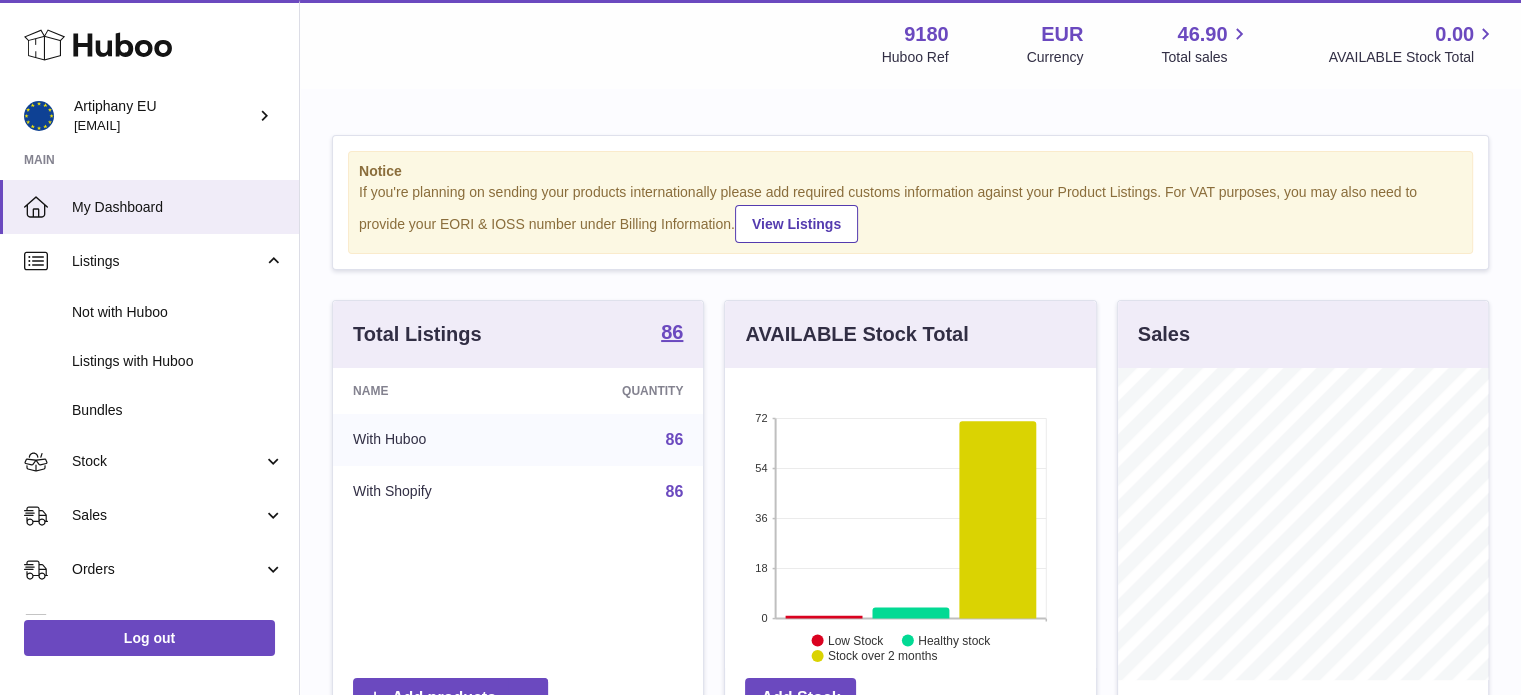scroll, scrollTop: 38, scrollLeft: 0, axis: vertical 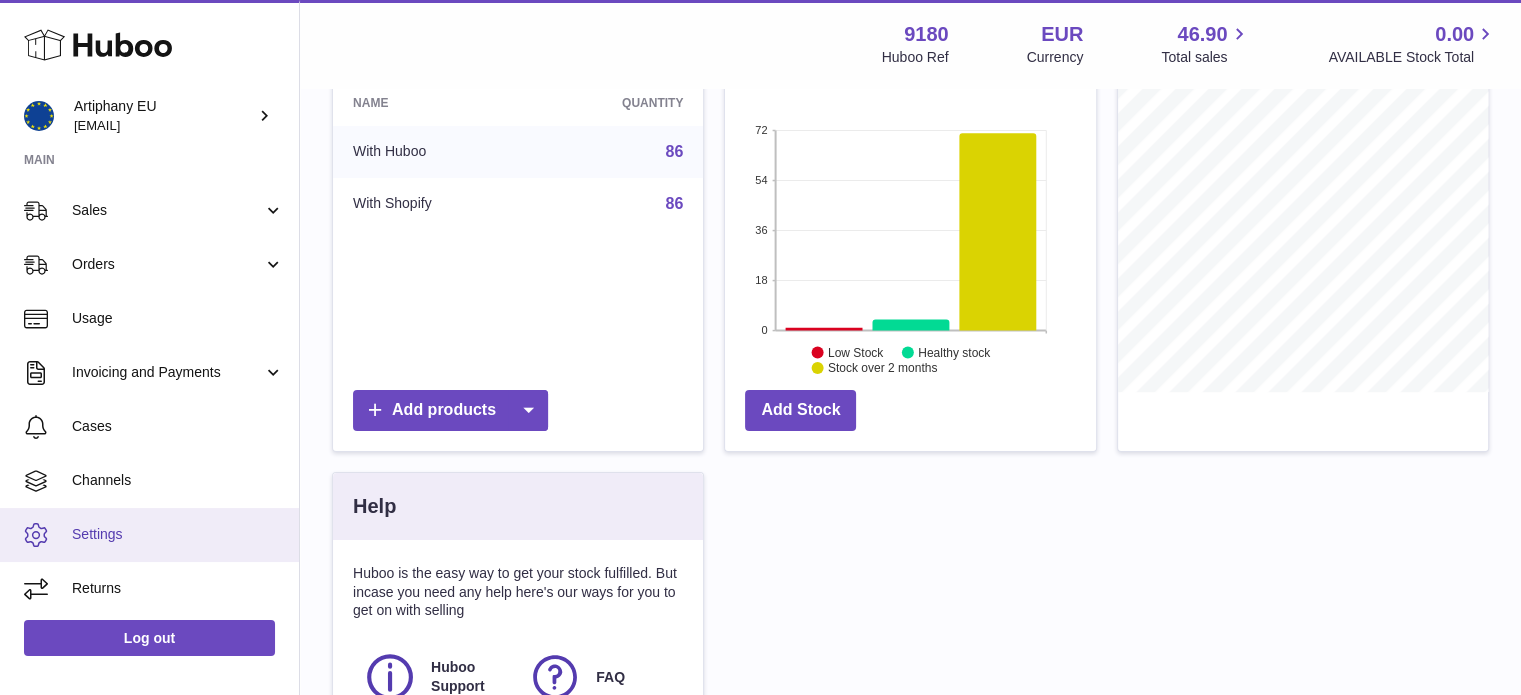 click on "Settings" at bounding box center [149, 535] 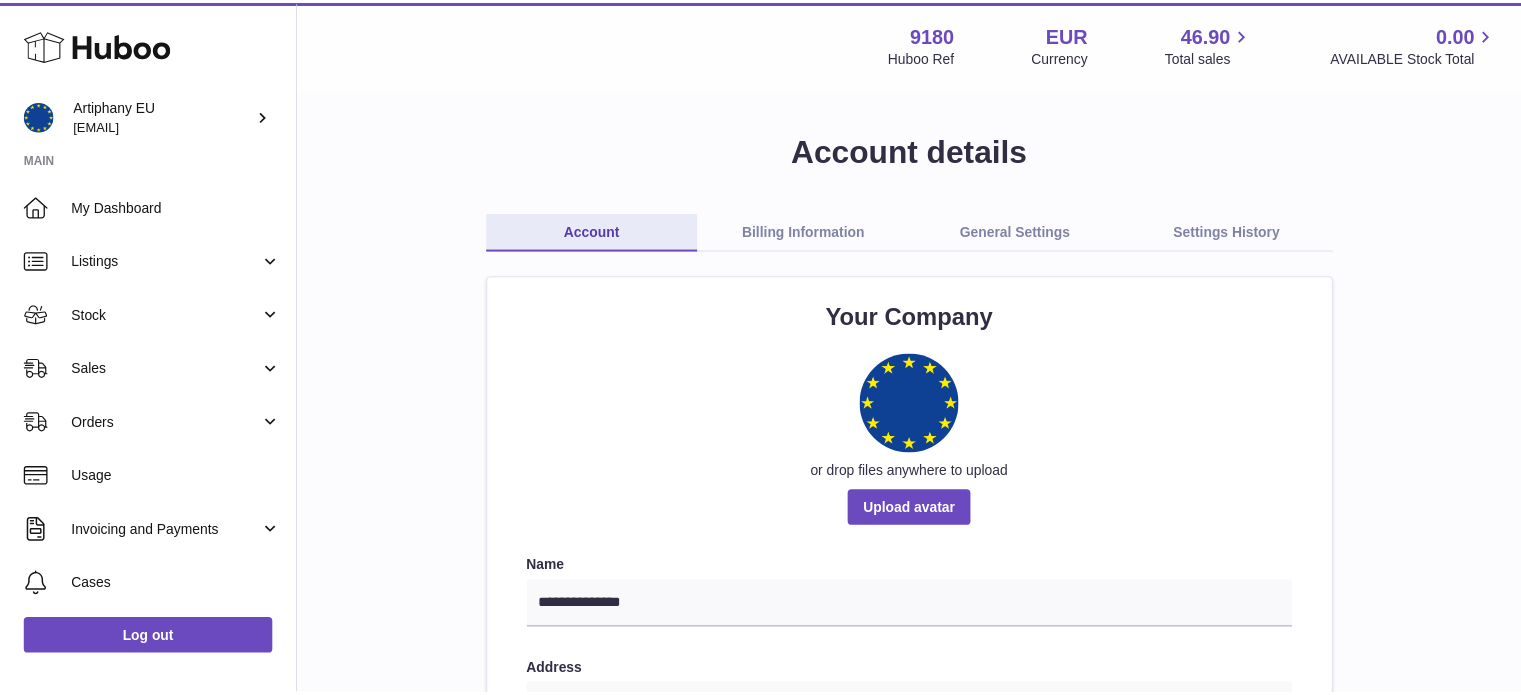 scroll, scrollTop: 0, scrollLeft: 0, axis: both 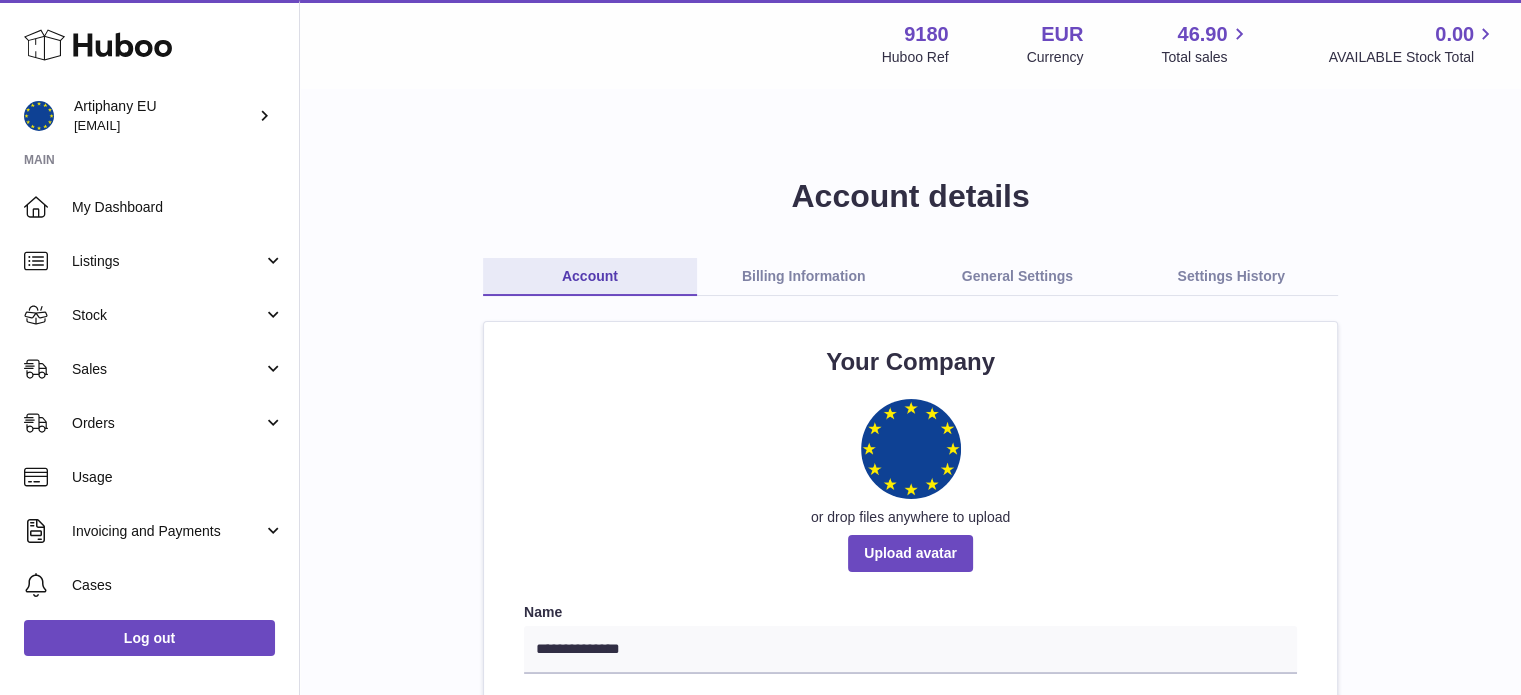 click on "Billing Information" at bounding box center (804, 277) 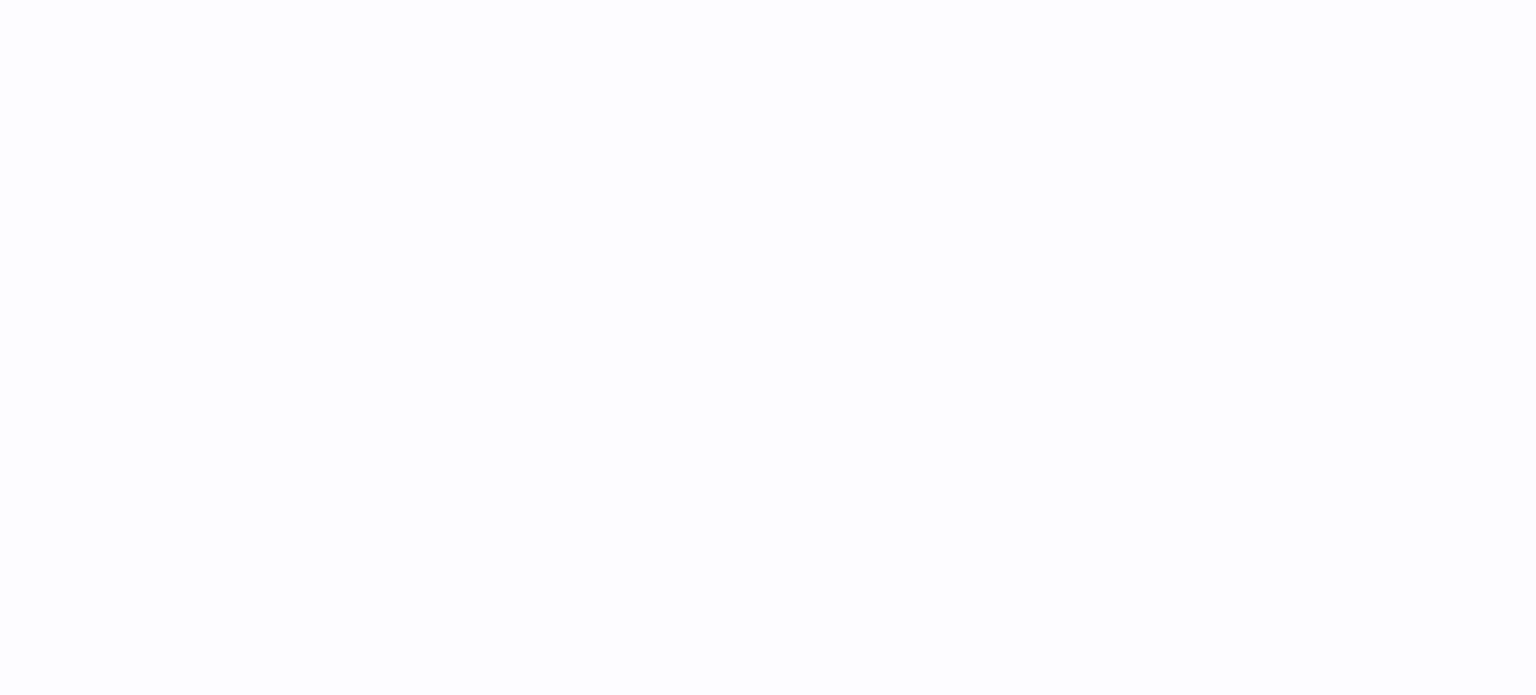 scroll, scrollTop: 0, scrollLeft: 0, axis: both 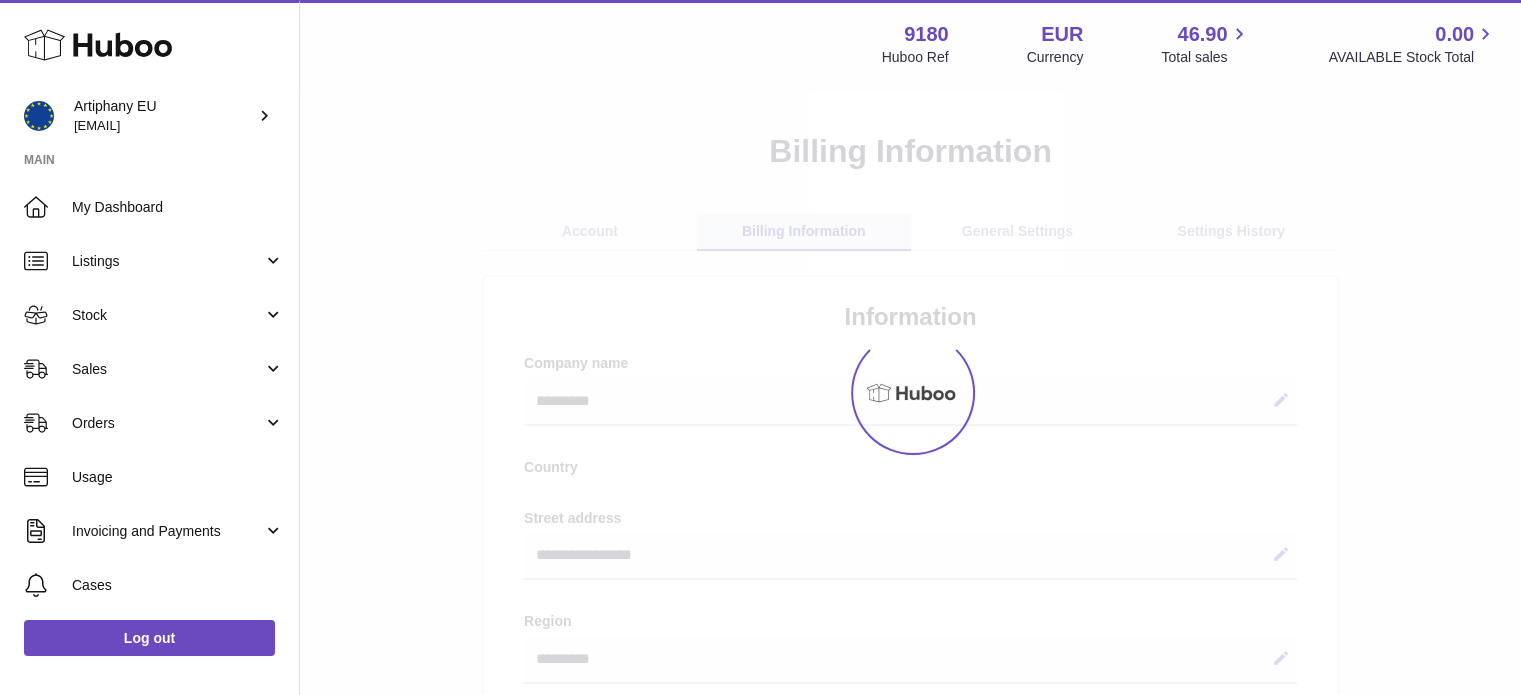 select on "**" 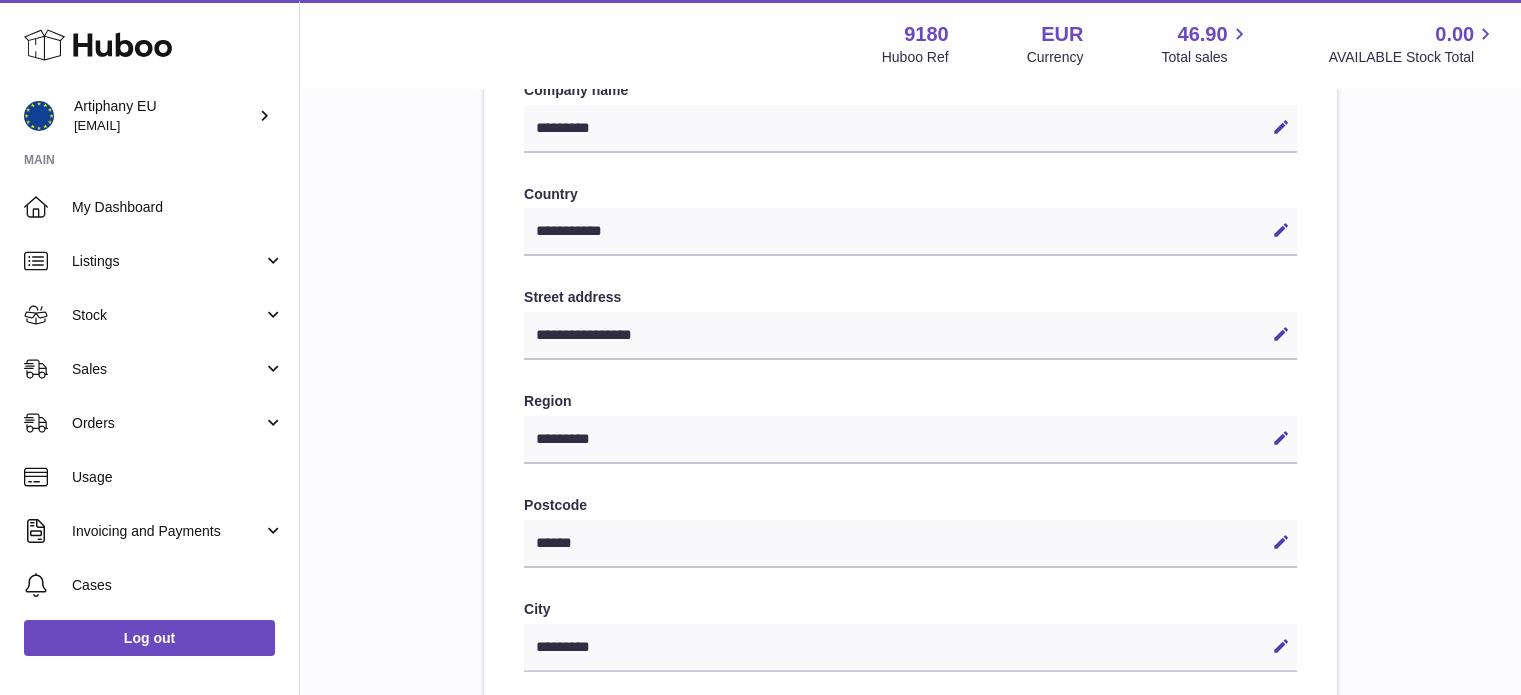 scroll, scrollTop: 0, scrollLeft: 0, axis: both 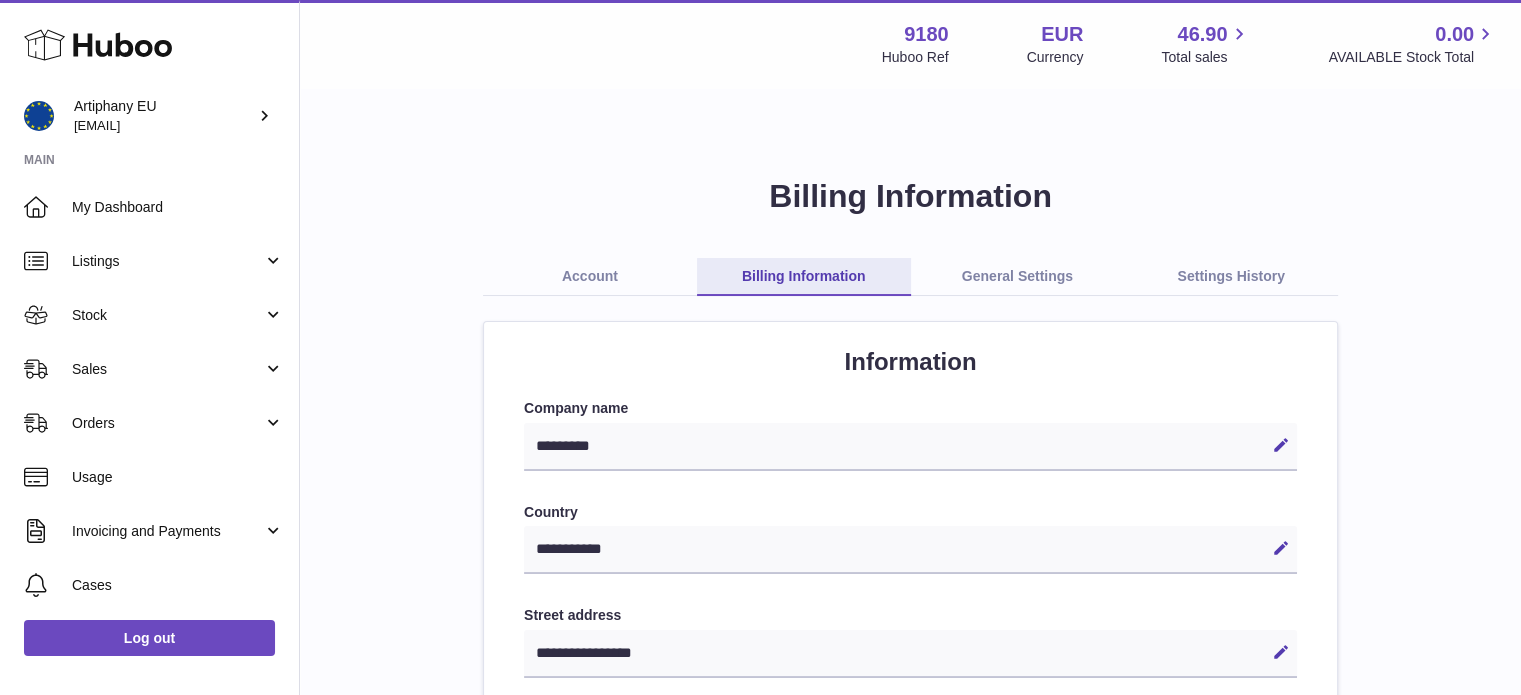 click on "General Settings" at bounding box center (1018, 277) 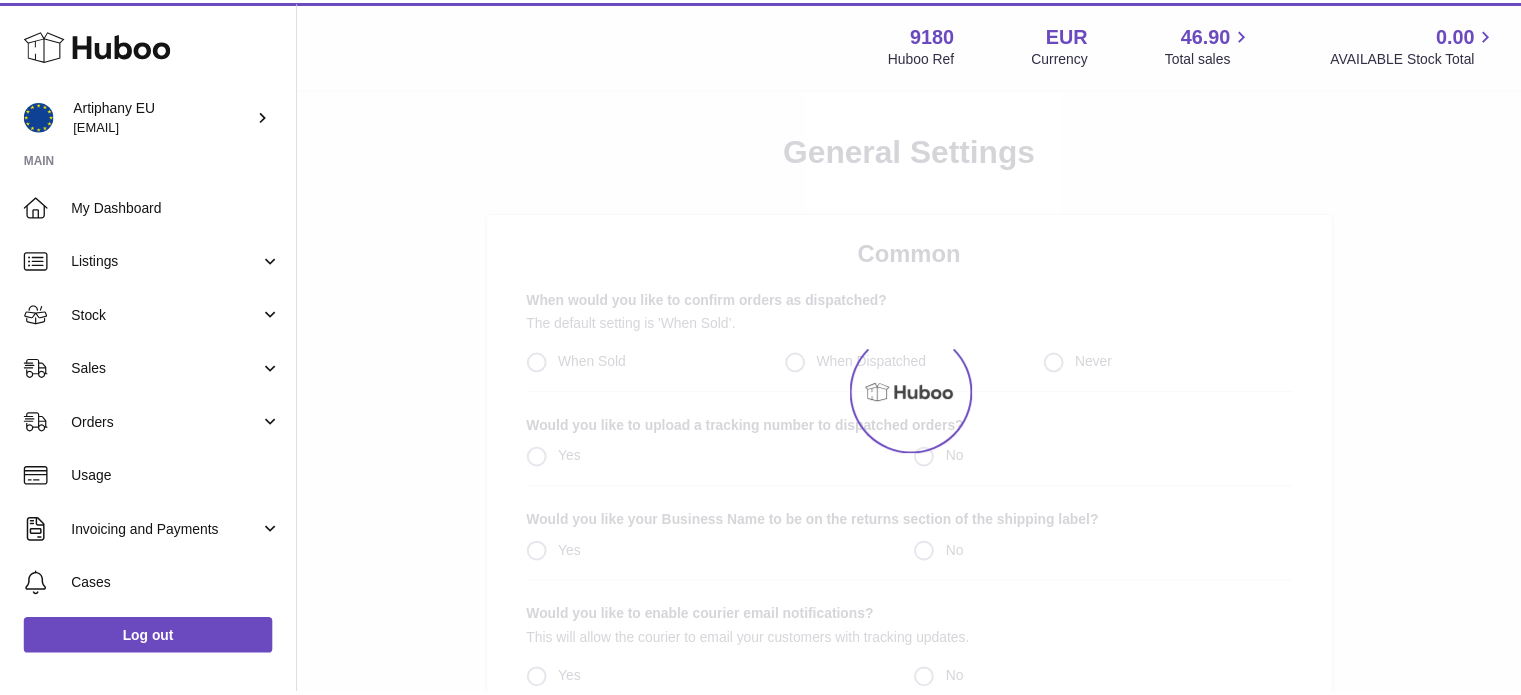 scroll, scrollTop: 0, scrollLeft: 0, axis: both 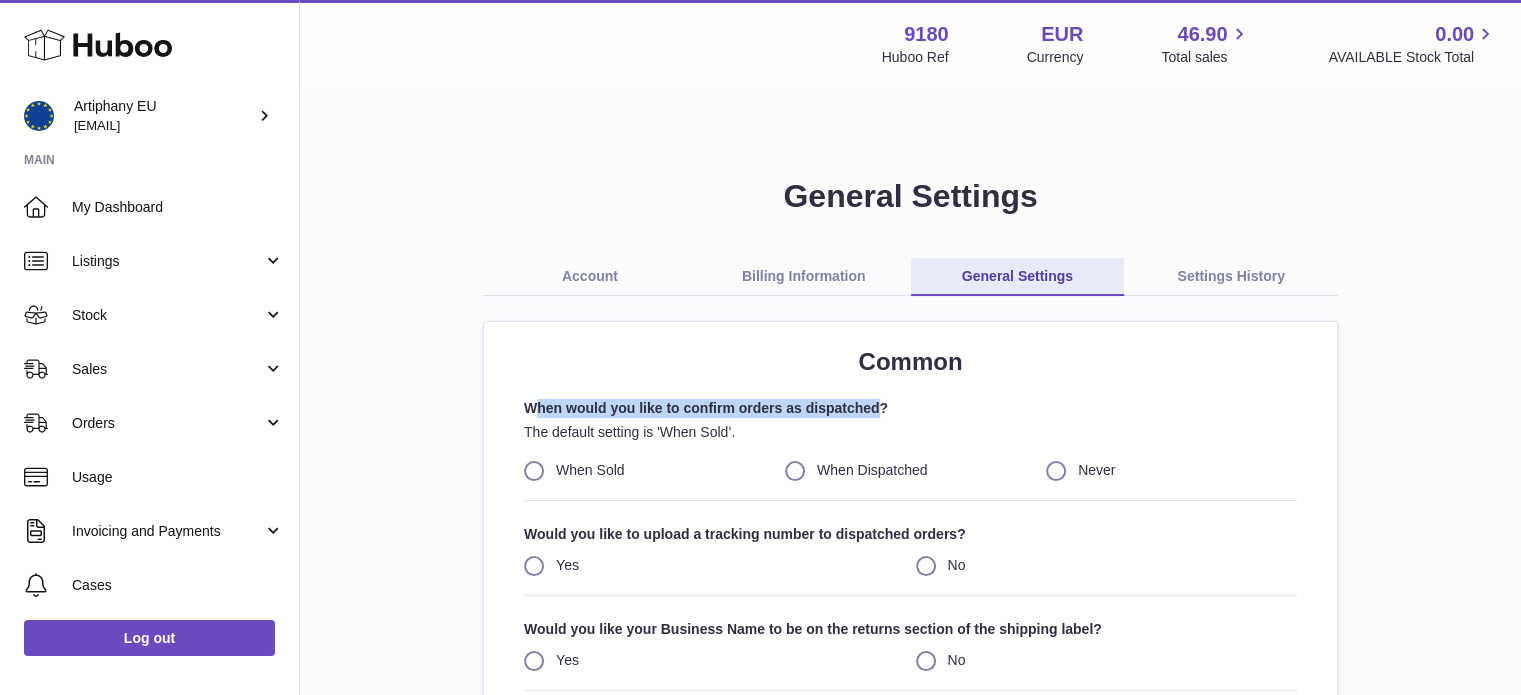 drag, startPoint x: 531, startPoint y: 364, endPoint x: 880, endPoint y: 367, distance: 349.0129 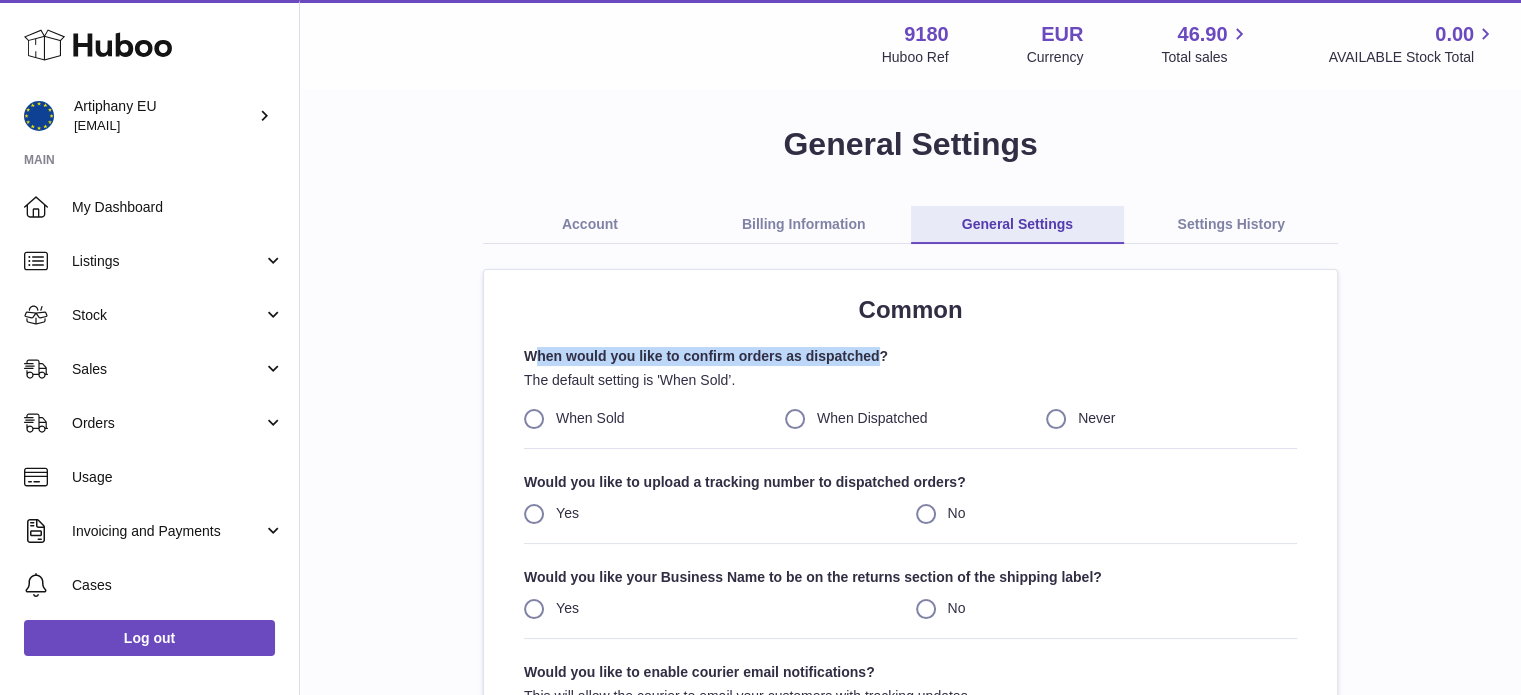 scroll, scrollTop: 56, scrollLeft: 0, axis: vertical 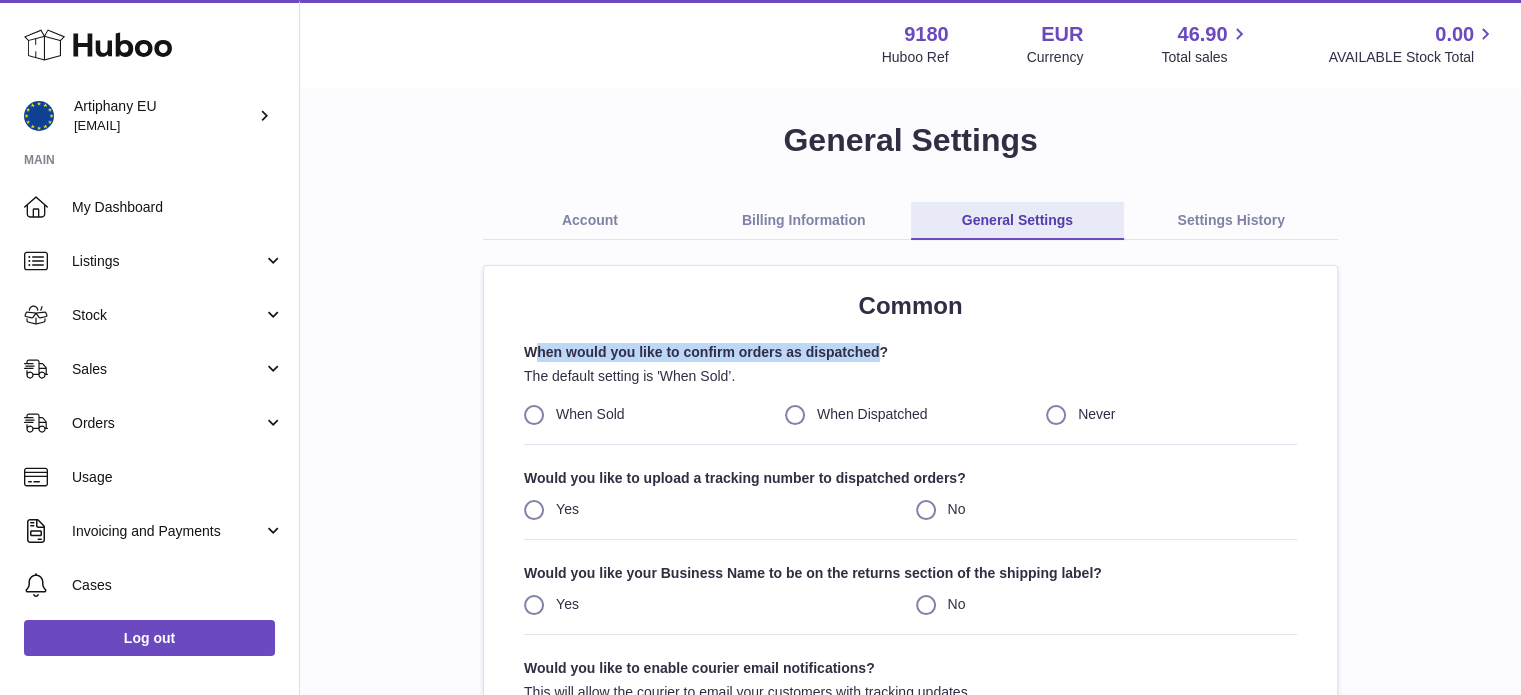 copy on "hen would you like to confirm orders as dispatched" 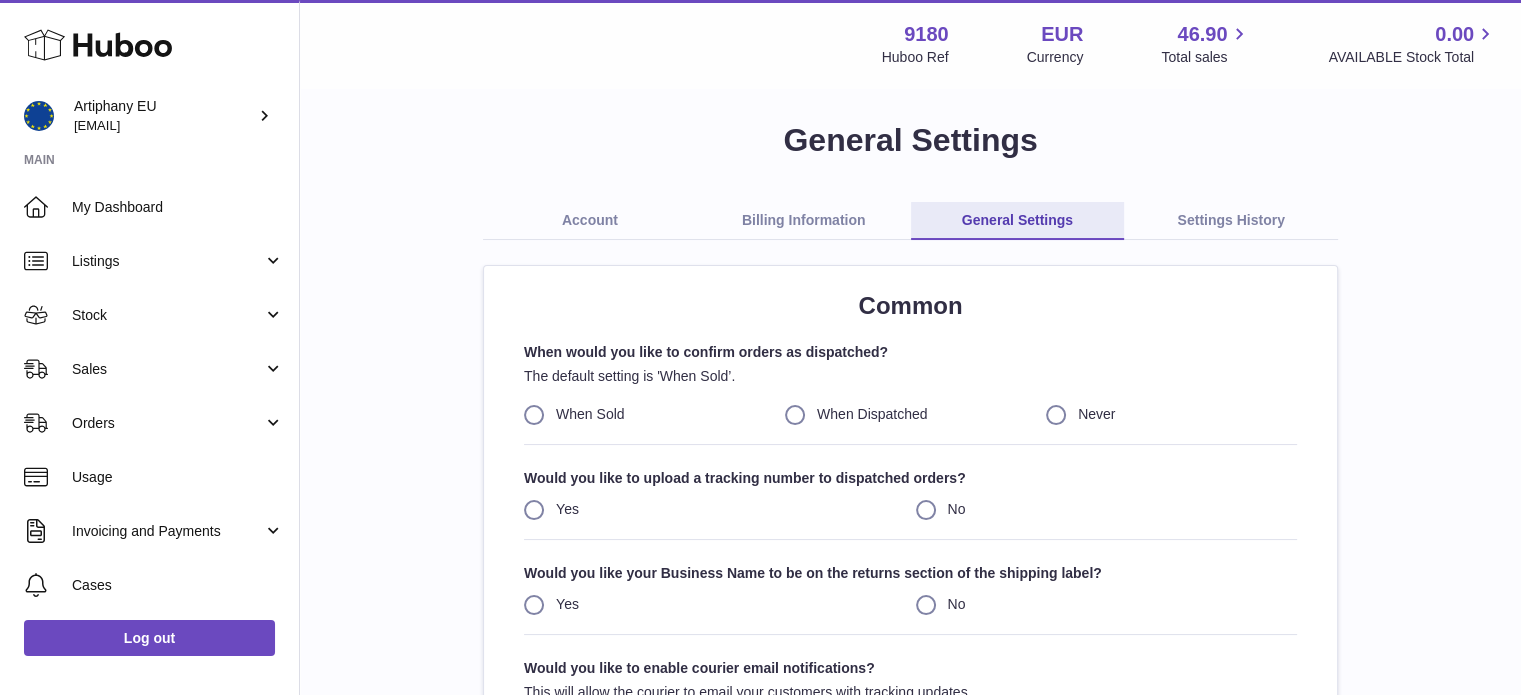 drag, startPoint x: 1262, startPoint y: 150, endPoint x: 1256, endPoint y: 164, distance: 15.231546 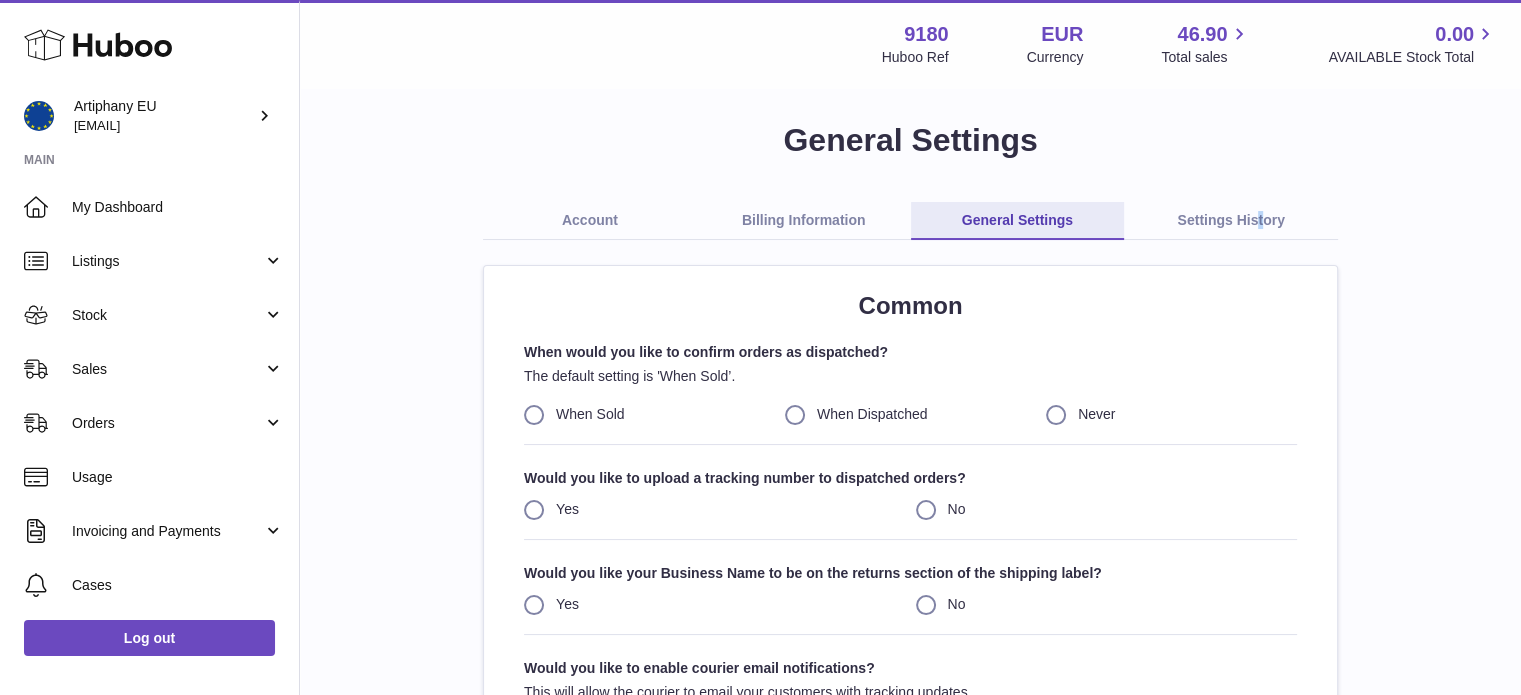 click on "Settings History" at bounding box center (1231, 221) 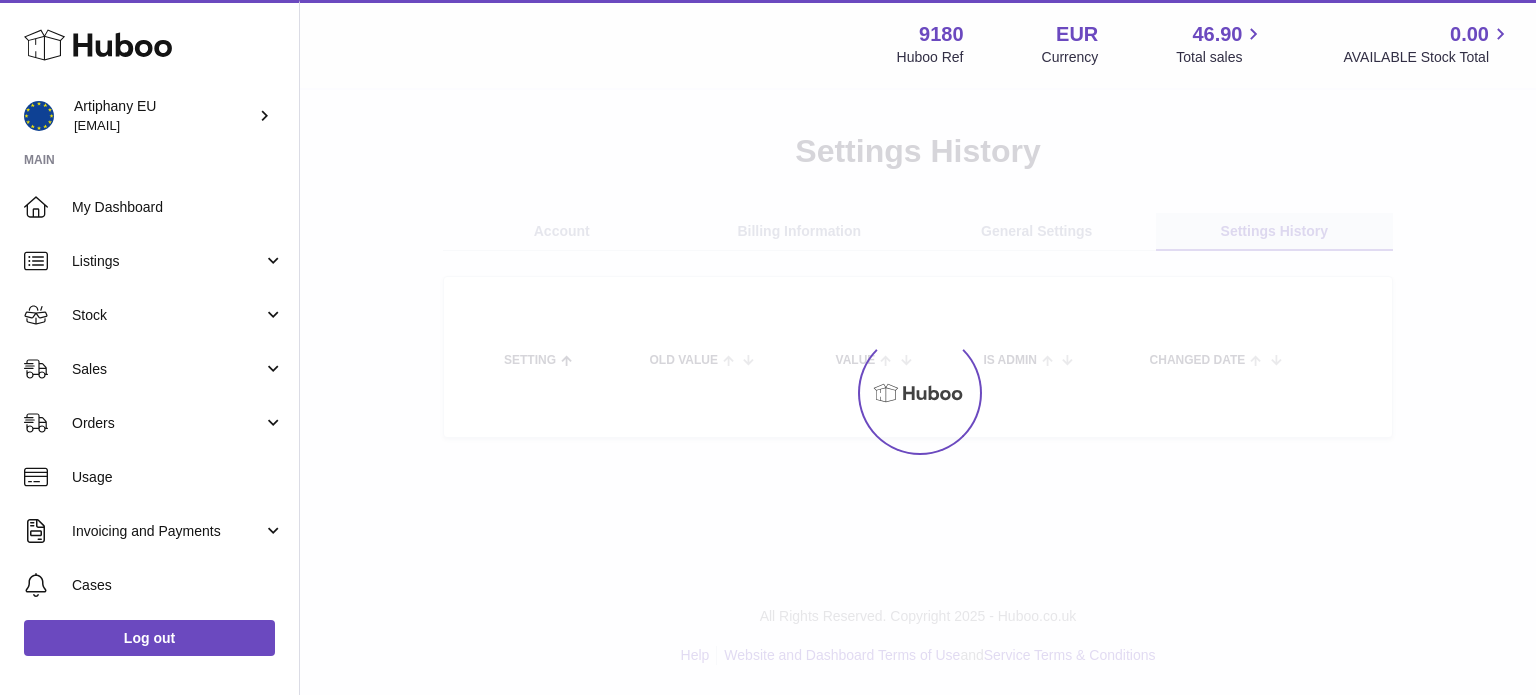 scroll, scrollTop: 0, scrollLeft: 0, axis: both 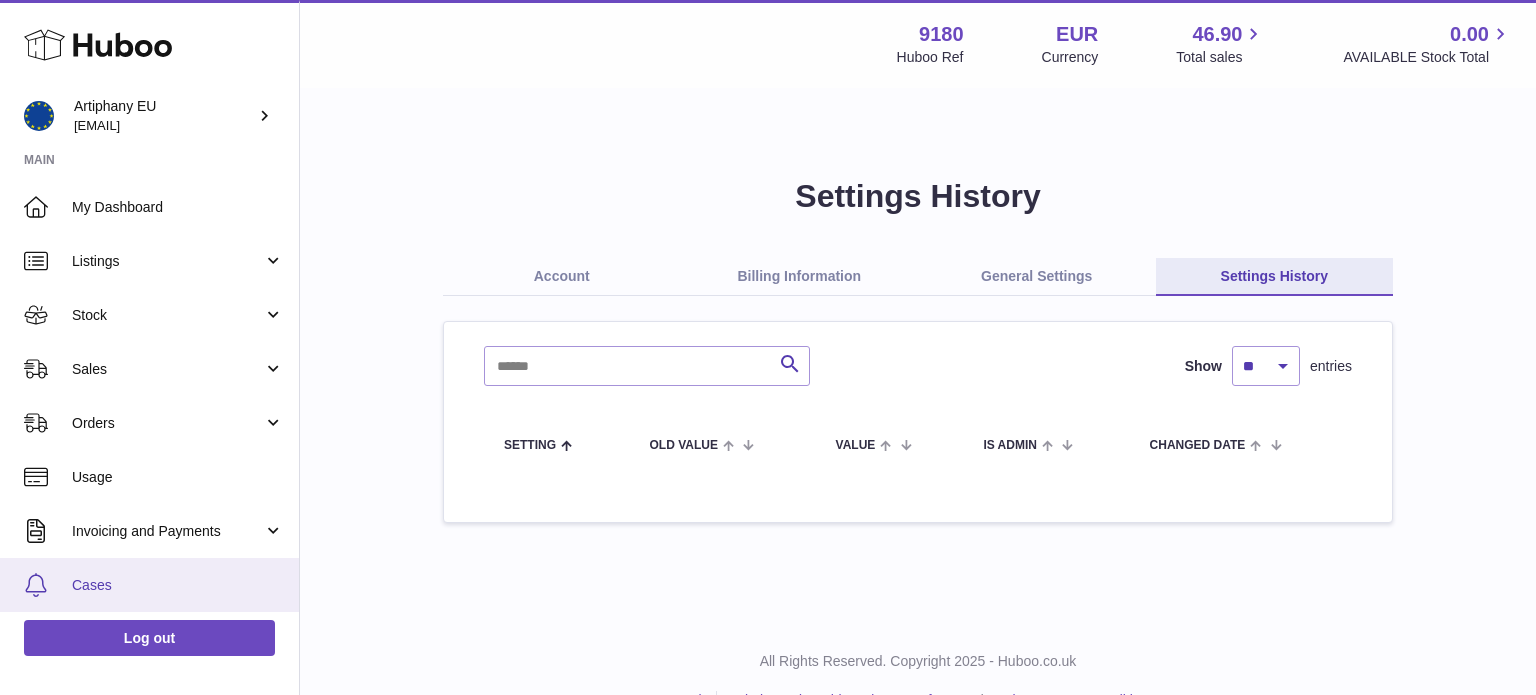 click on "Cases" at bounding box center [178, 585] 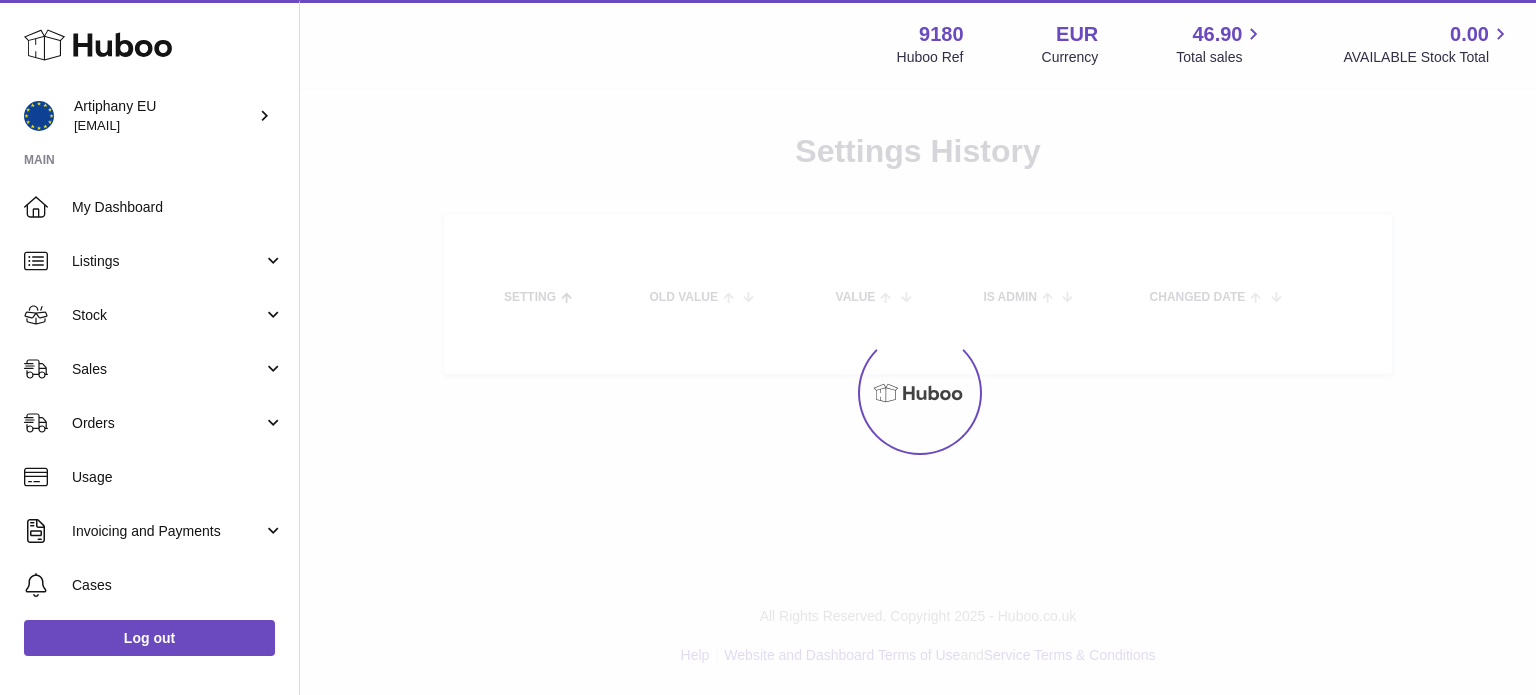 scroll, scrollTop: 0, scrollLeft: 0, axis: both 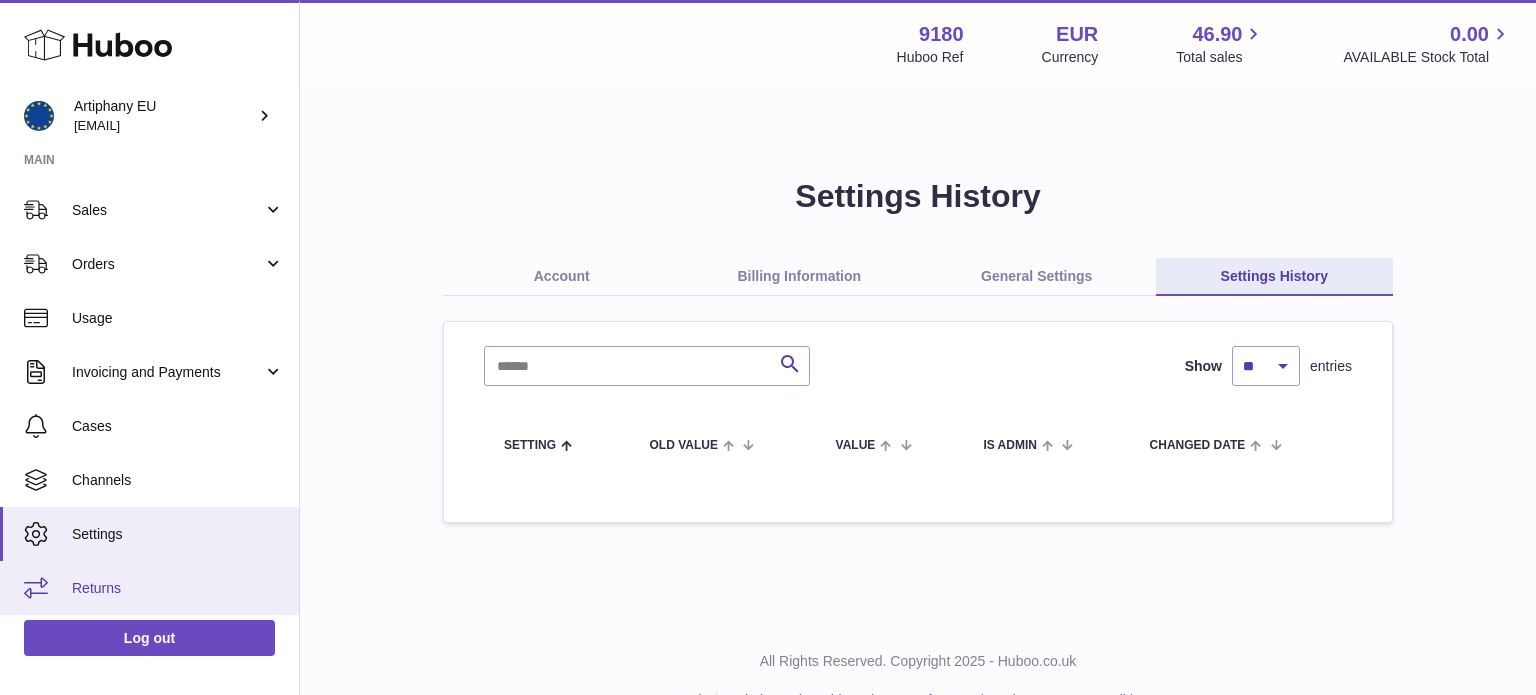 click on "Returns" at bounding box center [178, 588] 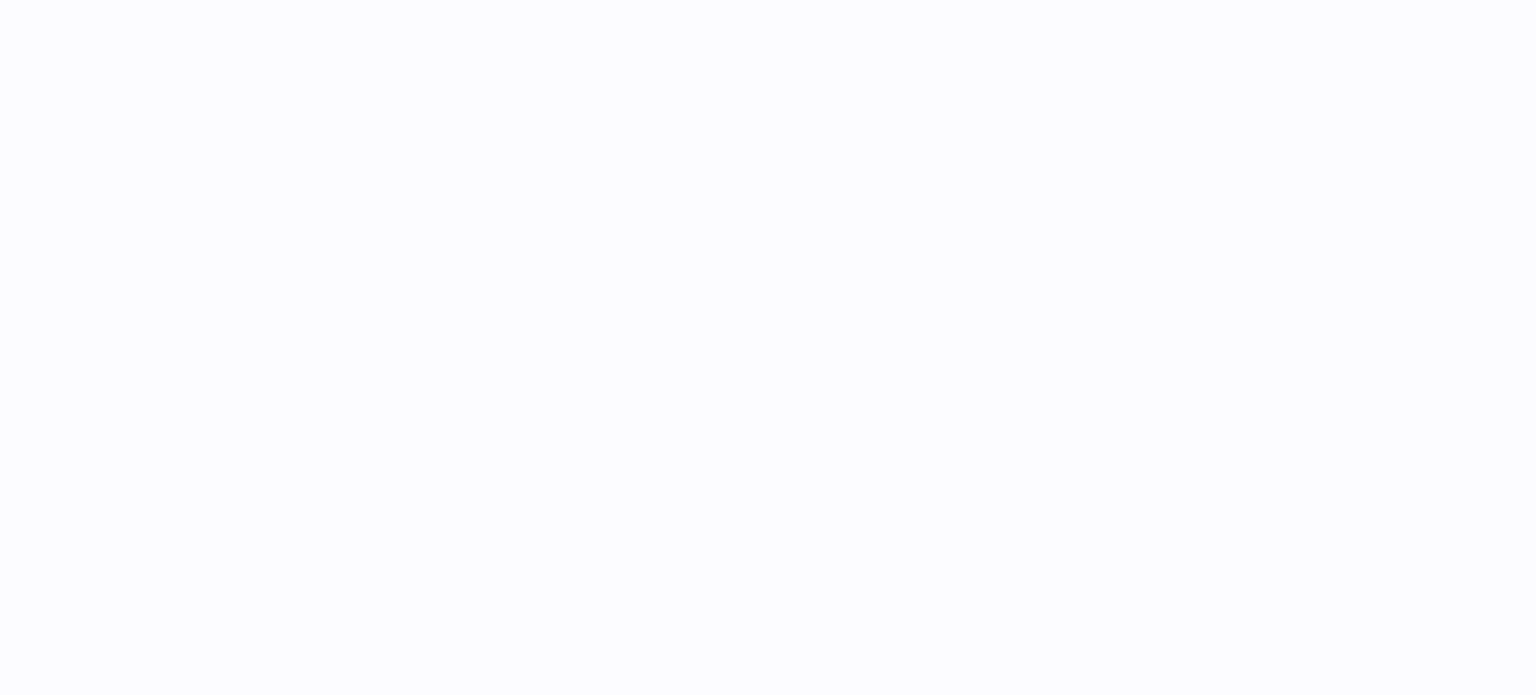 scroll, scrollTop: 0, scrollLeft: 0, axis: both 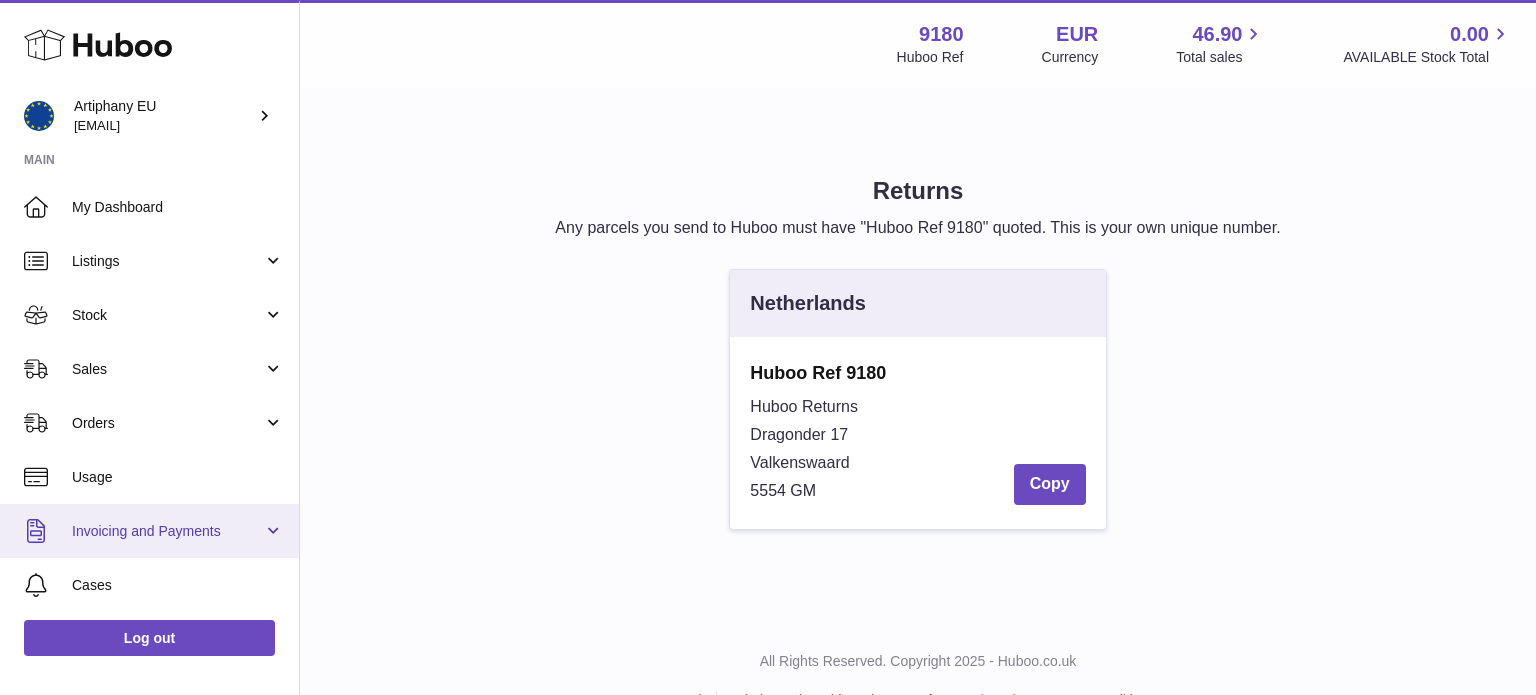 click on "Invoicing and Payments" at bounding box center (167, 531) 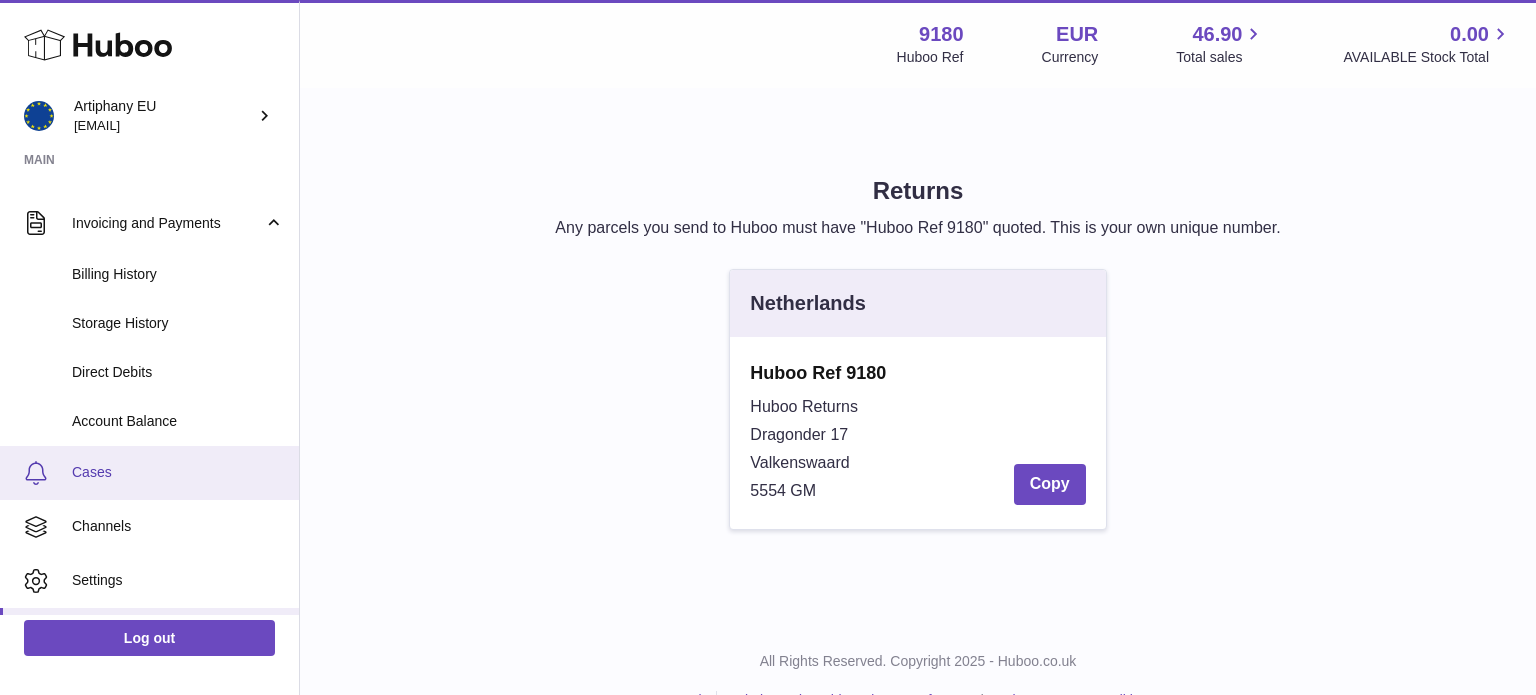 scroll, scrollTop: 354, scrollLeft: 0, axis: vertical 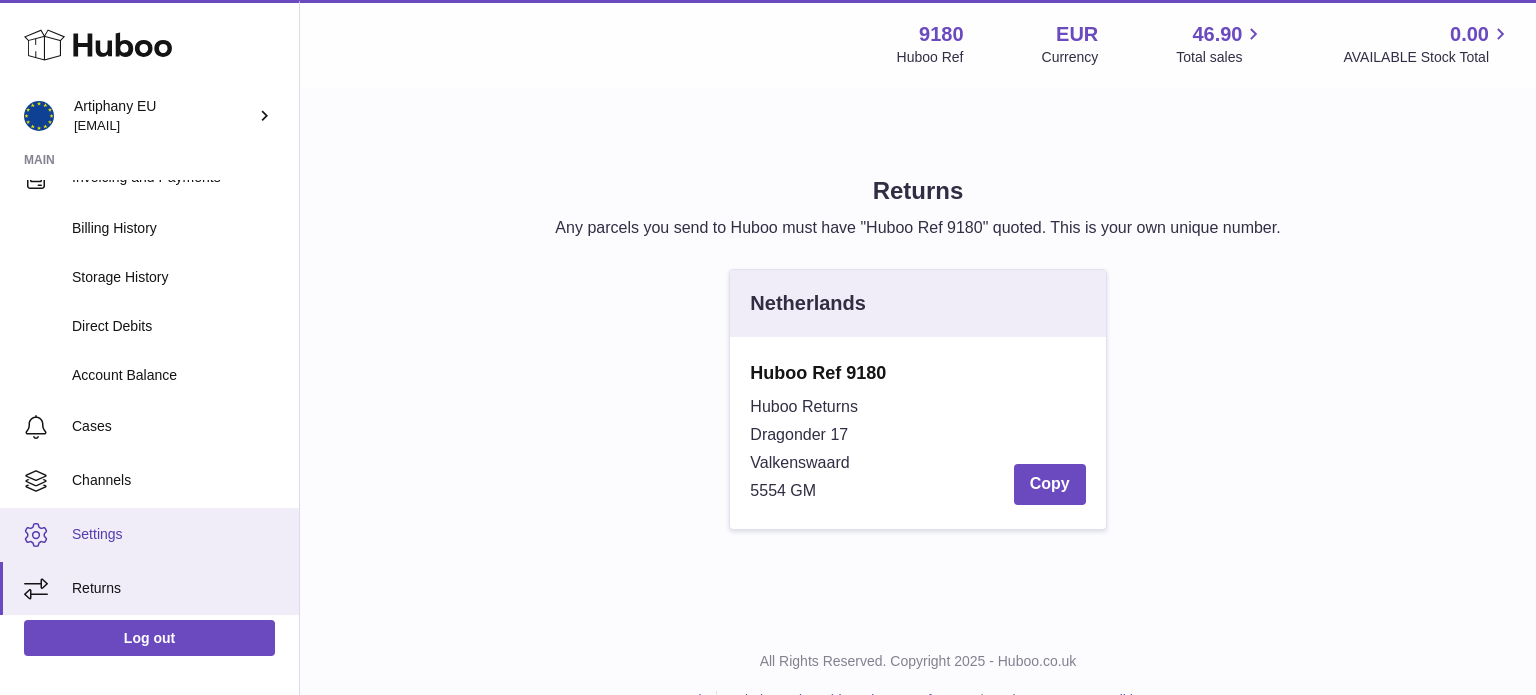 click on "Settings" at bounding box center (149, 535) 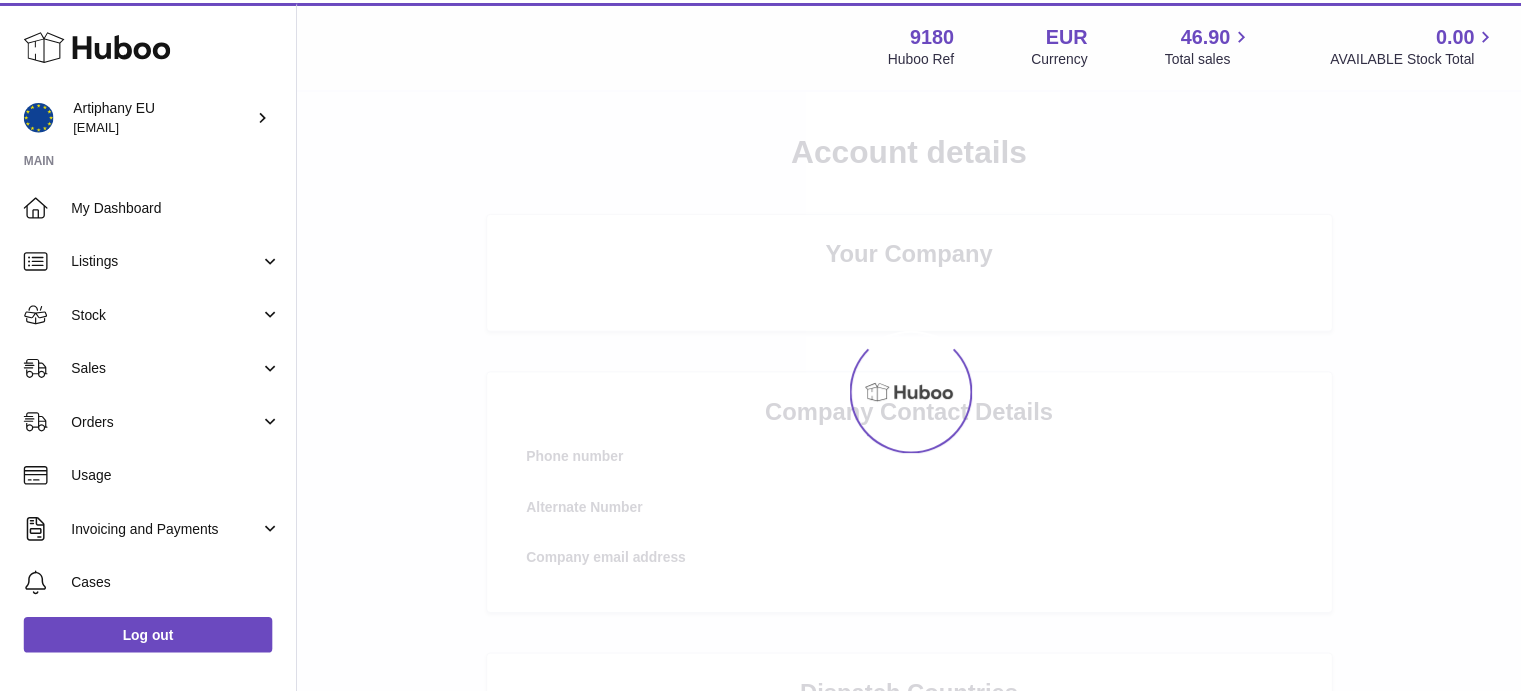 scroll, scrollTop: 0, scrollLeft: 0, axis: both 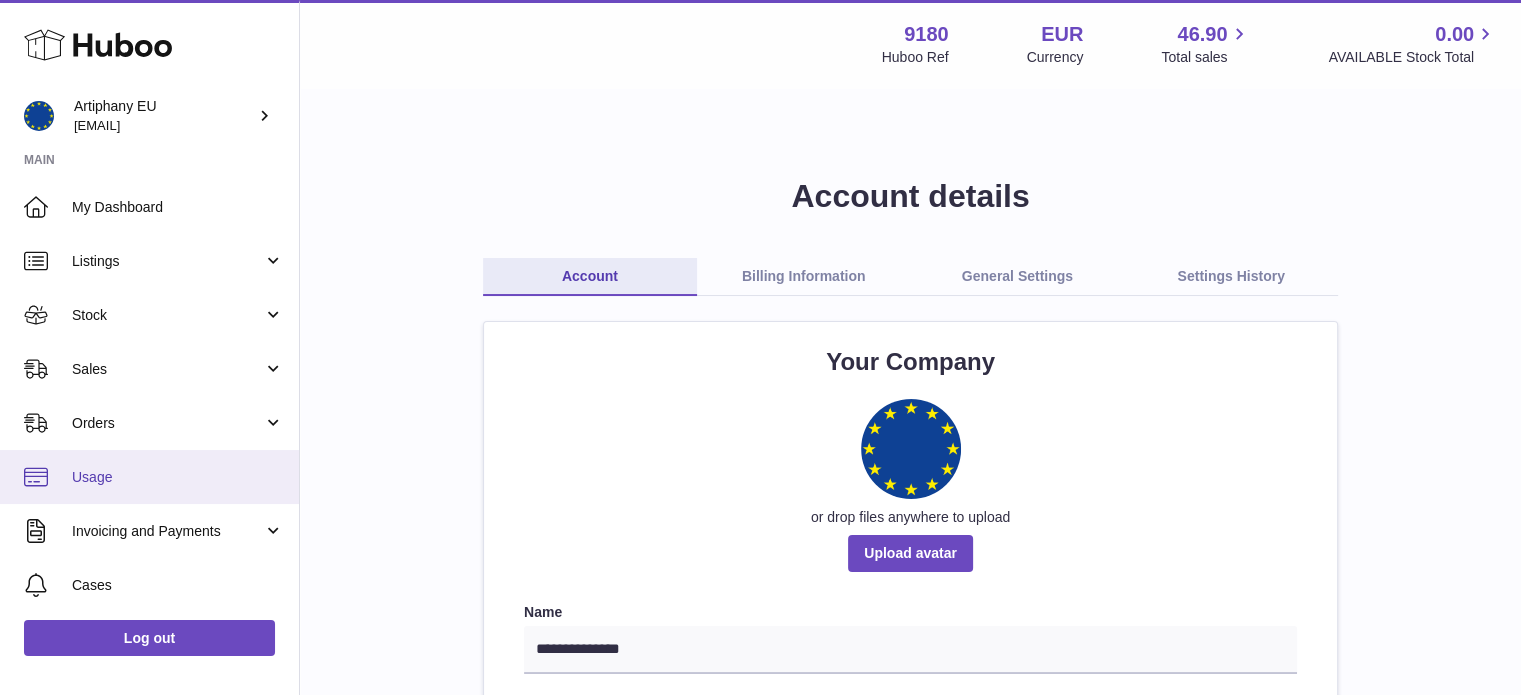 click on "Usage" at bounding box center (178, 477) 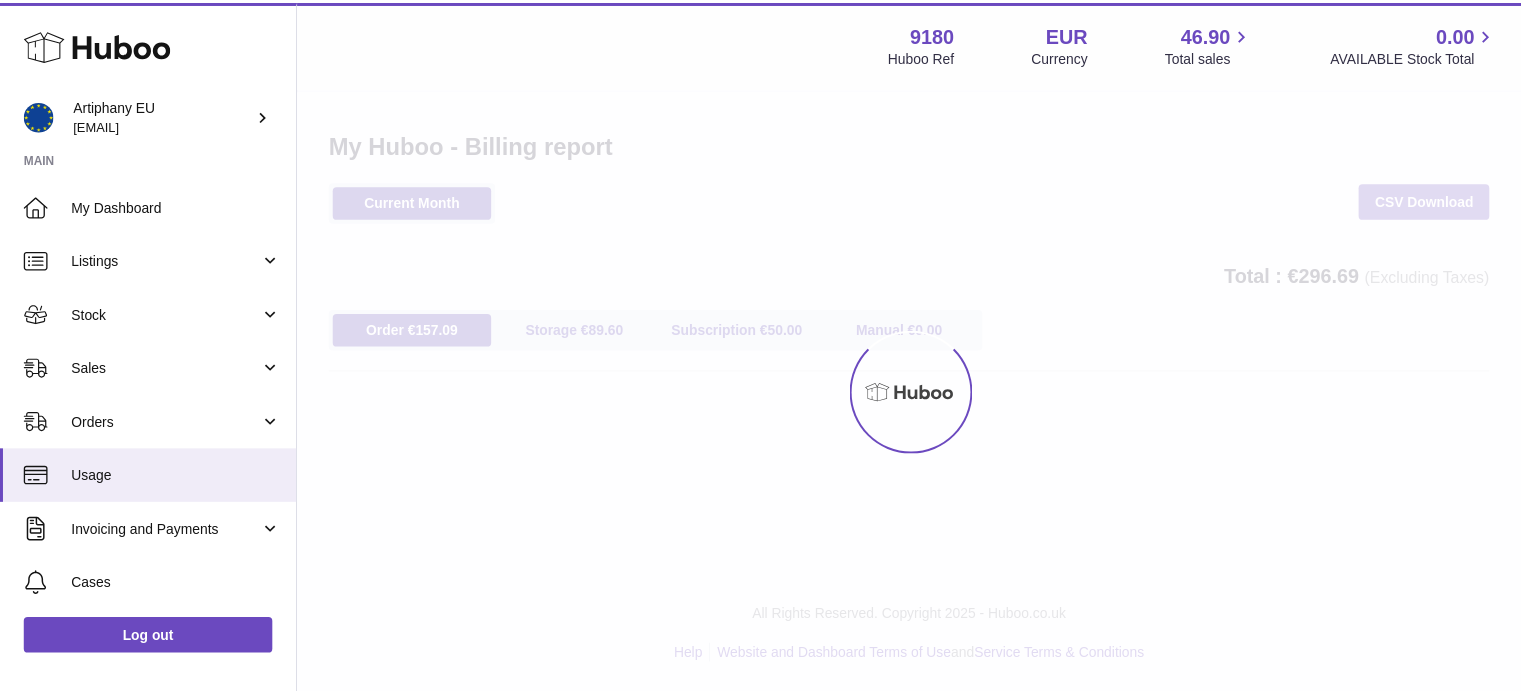 scroll, scrollTop: 0, scrollLeft: 0, axis: both 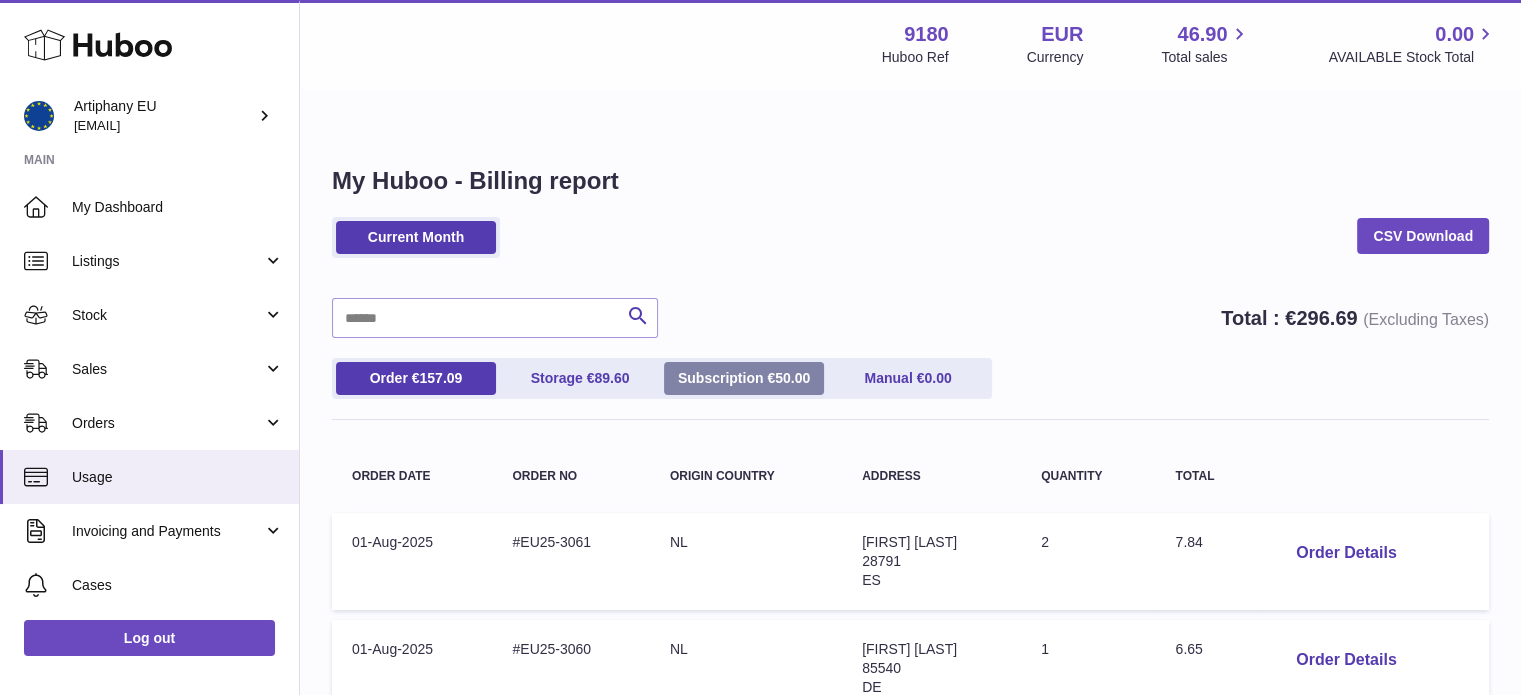 click on "Subscription € 50.00" at bounding box center [744, 378] 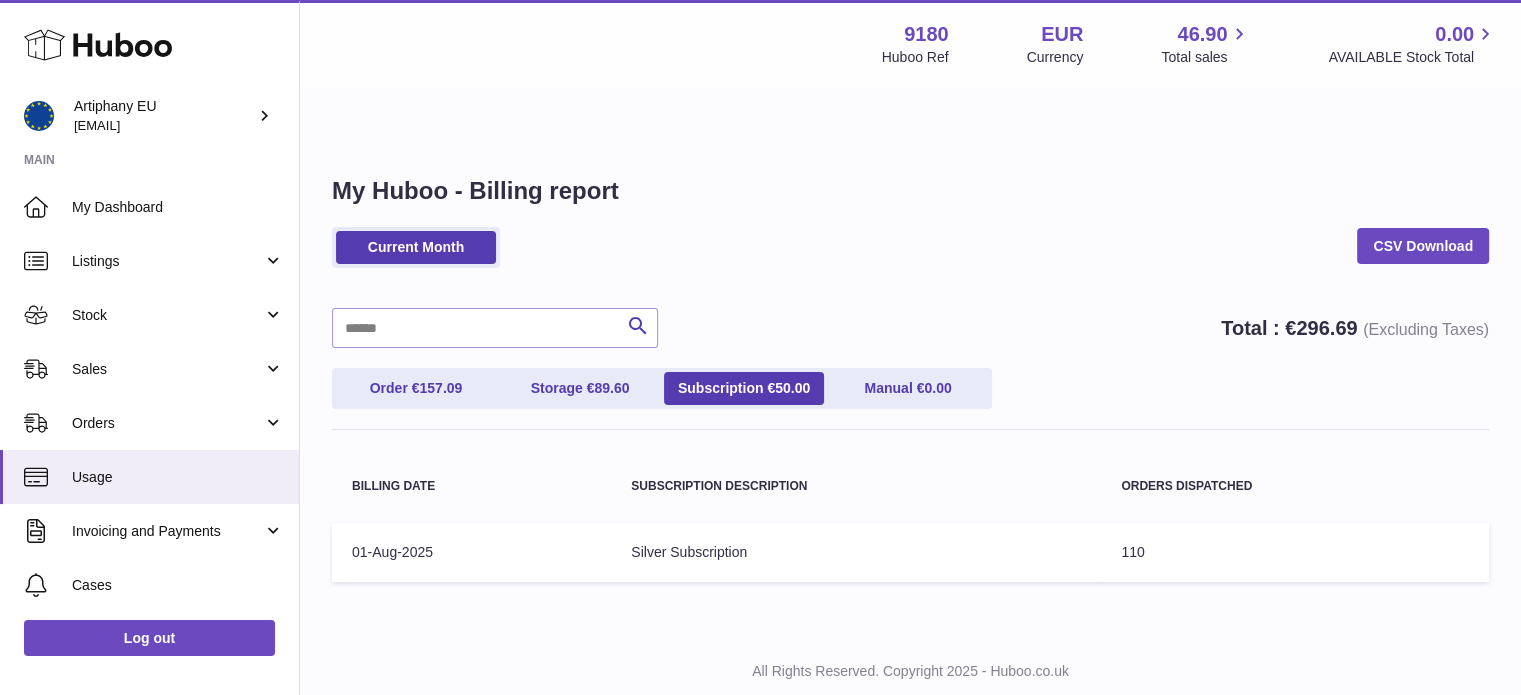 click on "Orders Dispatched:
110" at bounding box center [1295, 552] 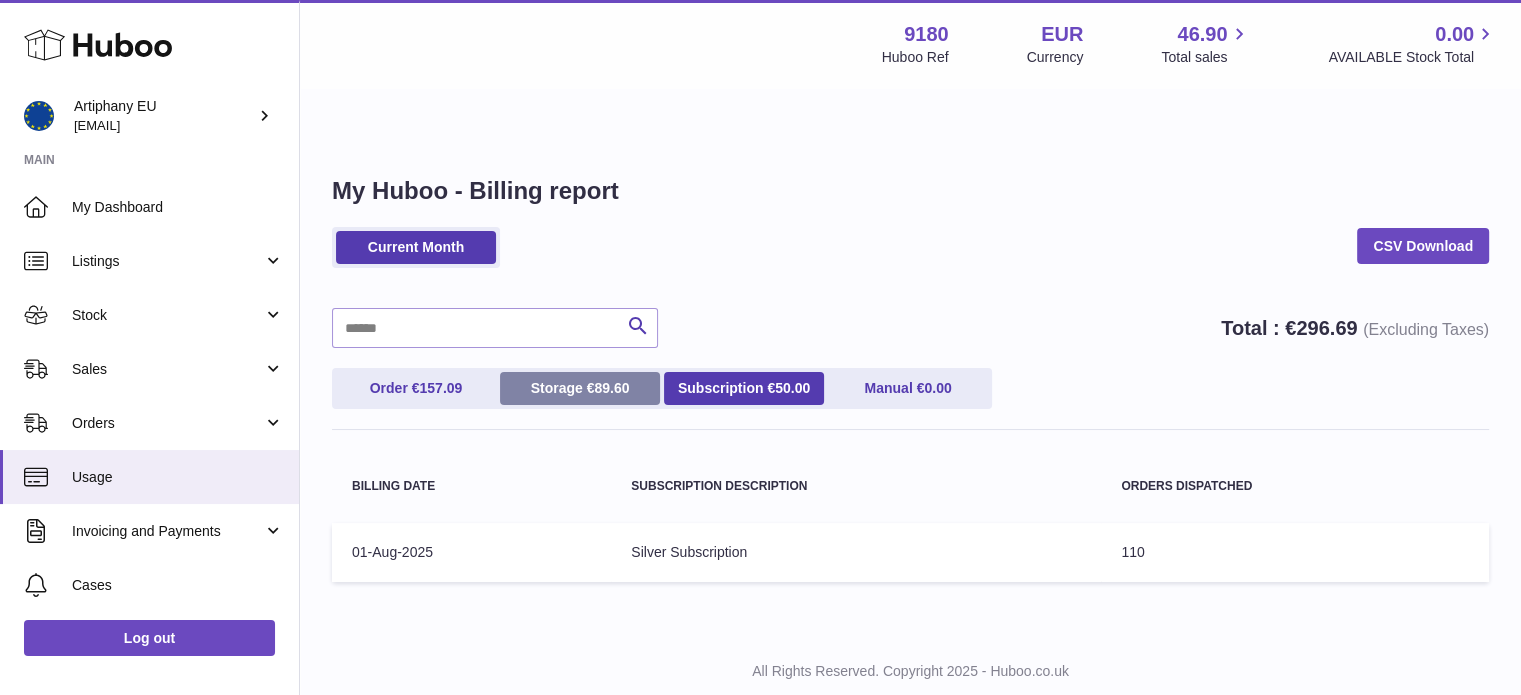 click on "Storage € 89.60" at bounding box center [580, 388] 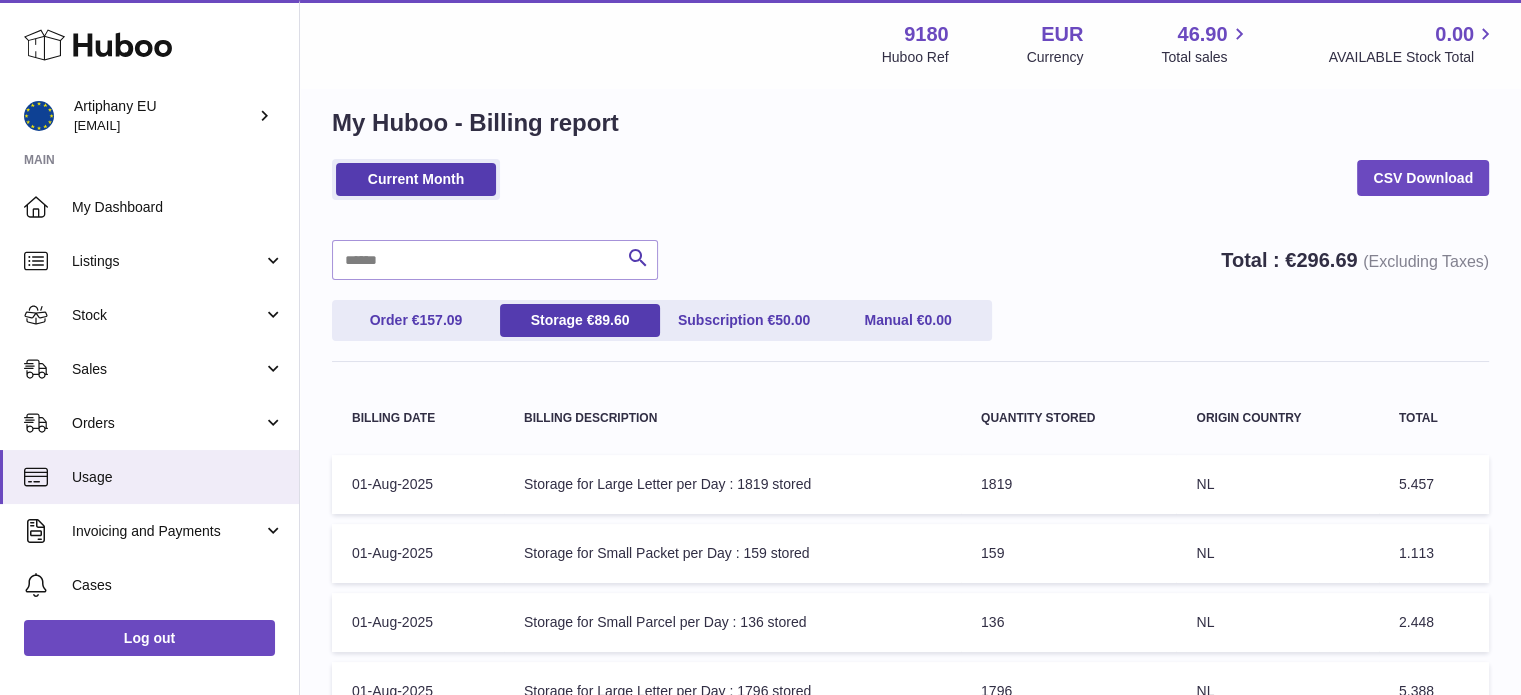 scroll, scrollTop: 70, scrollLeft: 0, axis: vertical 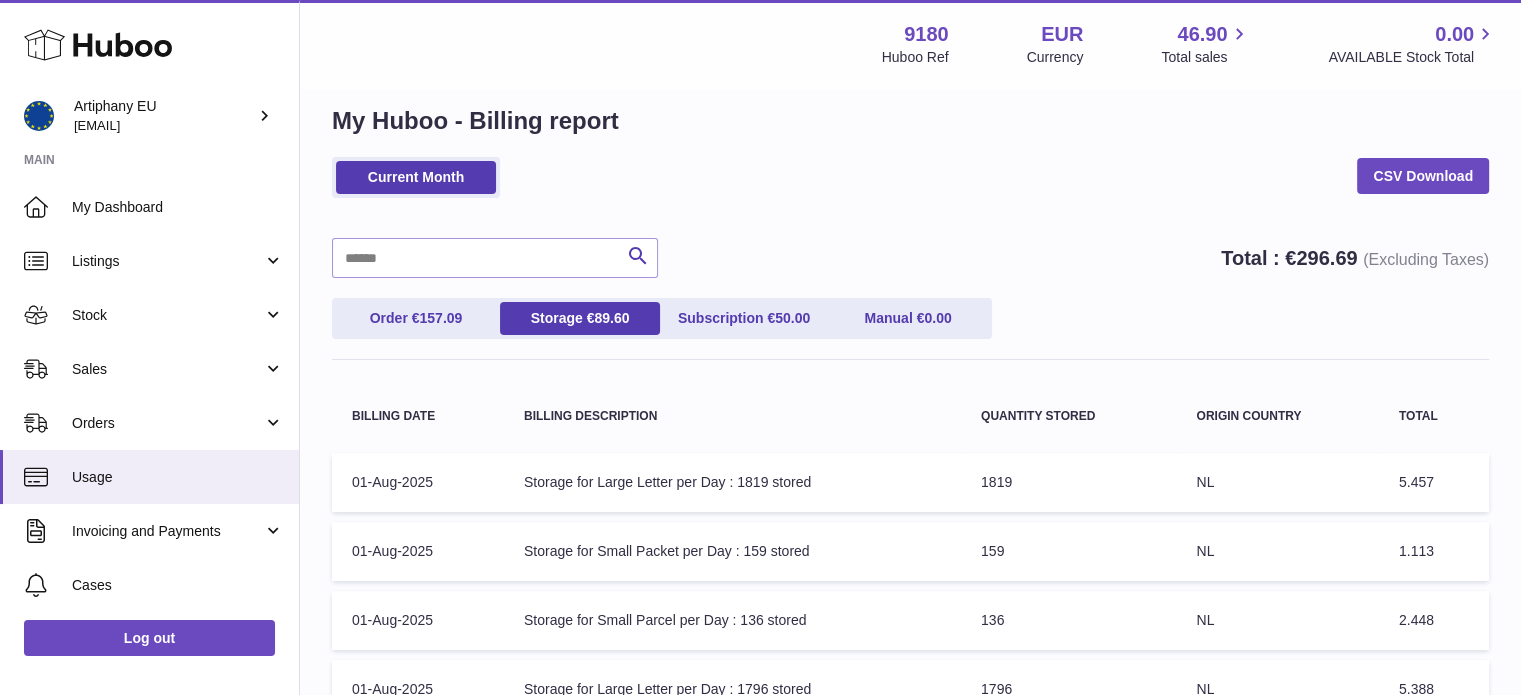 click on "Quantity Stored:
1819" at bounding box center (1068, 482) 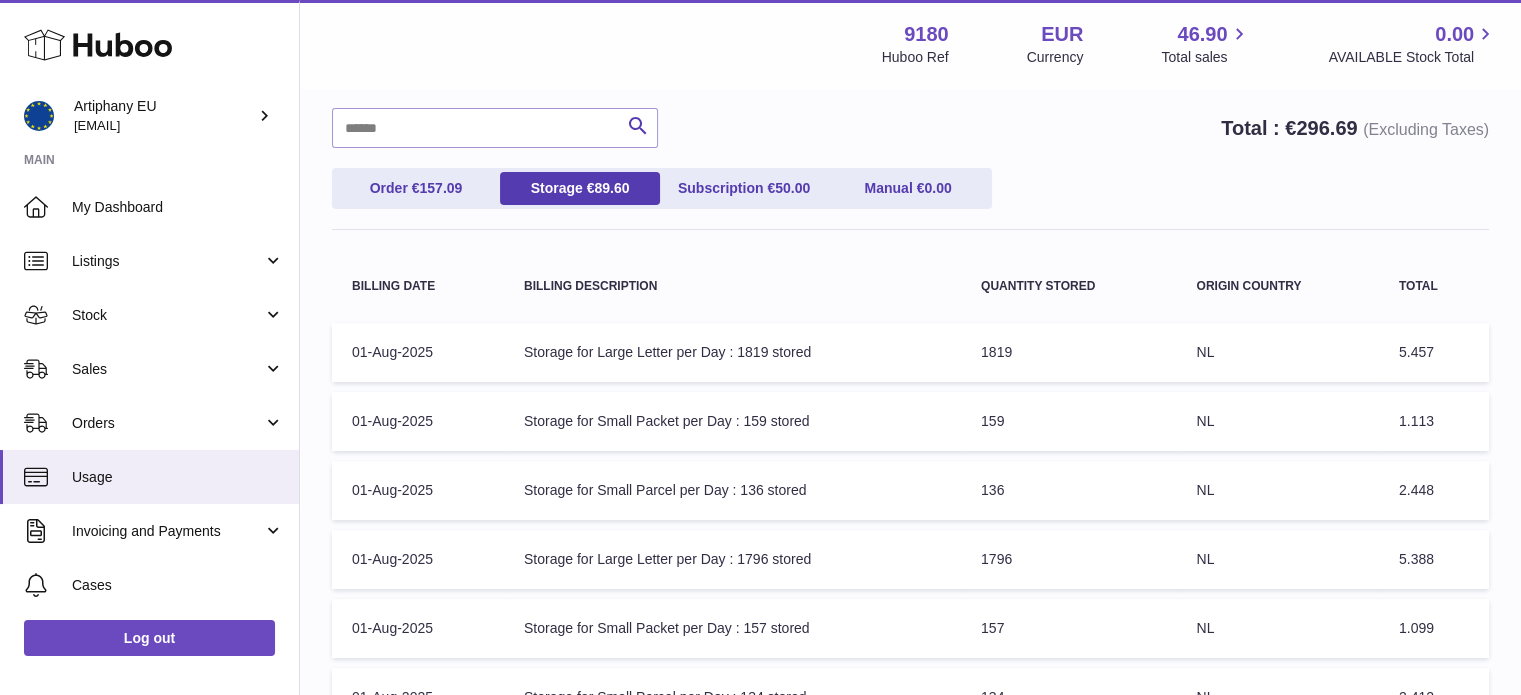 scroll, scrollTop: 196, scrollLeft: 0, axis: vertical 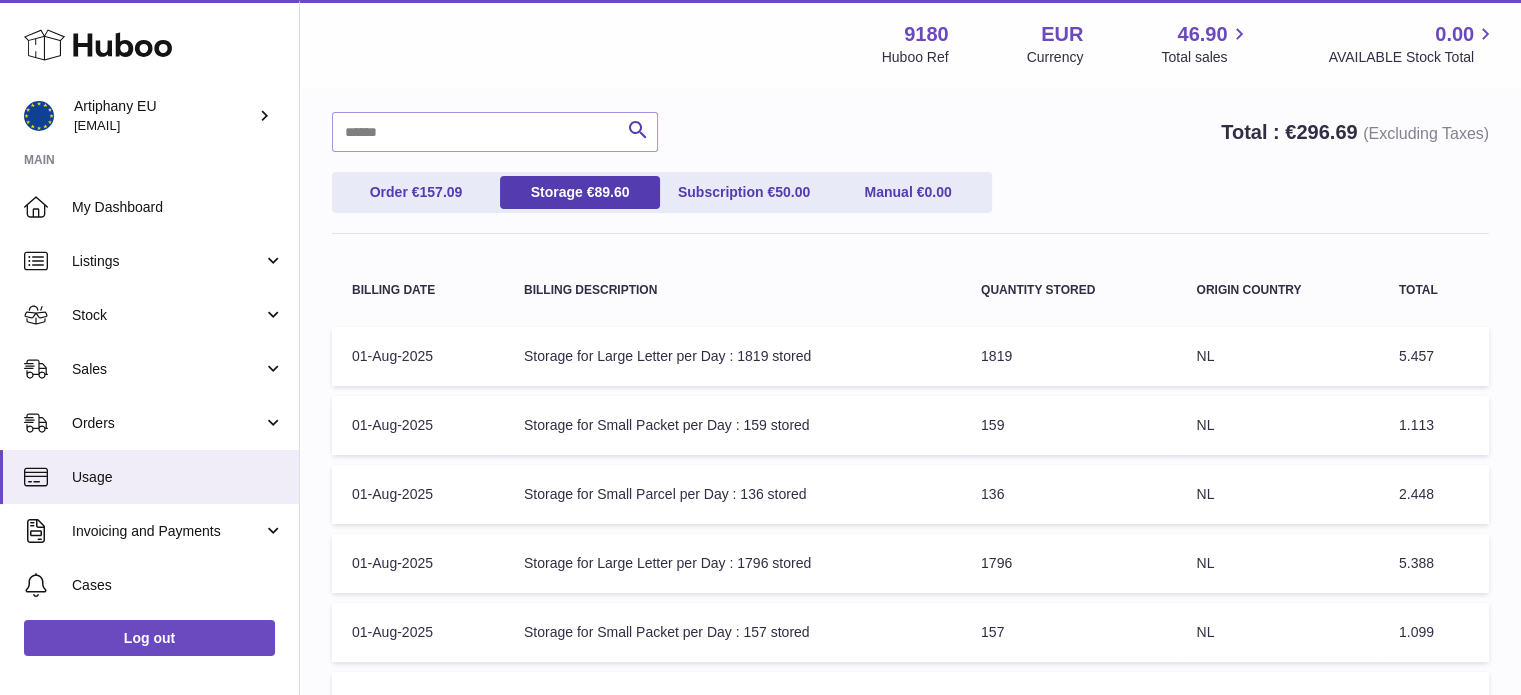 click on "Order € 157.09
Storage € 89.60
Subscription € 50.00
Manual € 0.00" at bounding box center (662, 192) 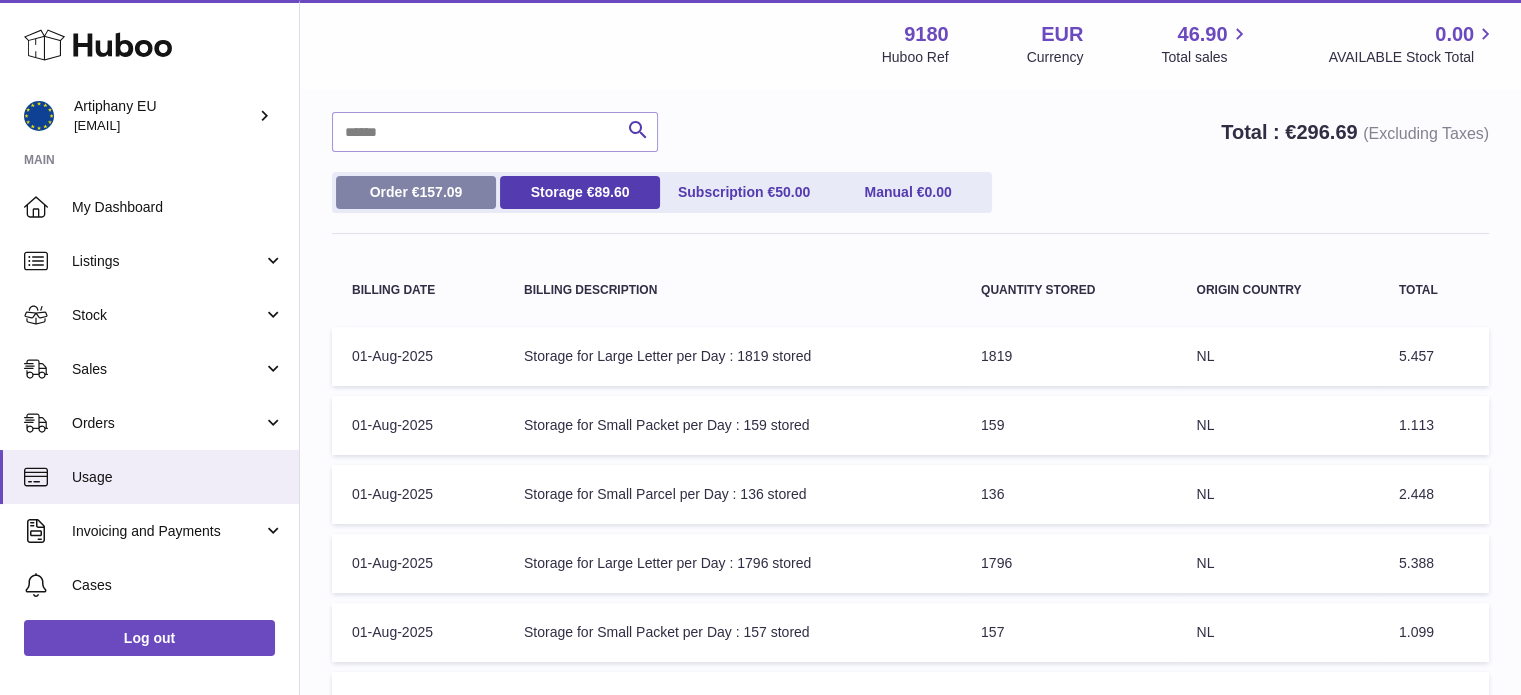 click on "Order € 157.09" at bounding box center (416, 192) 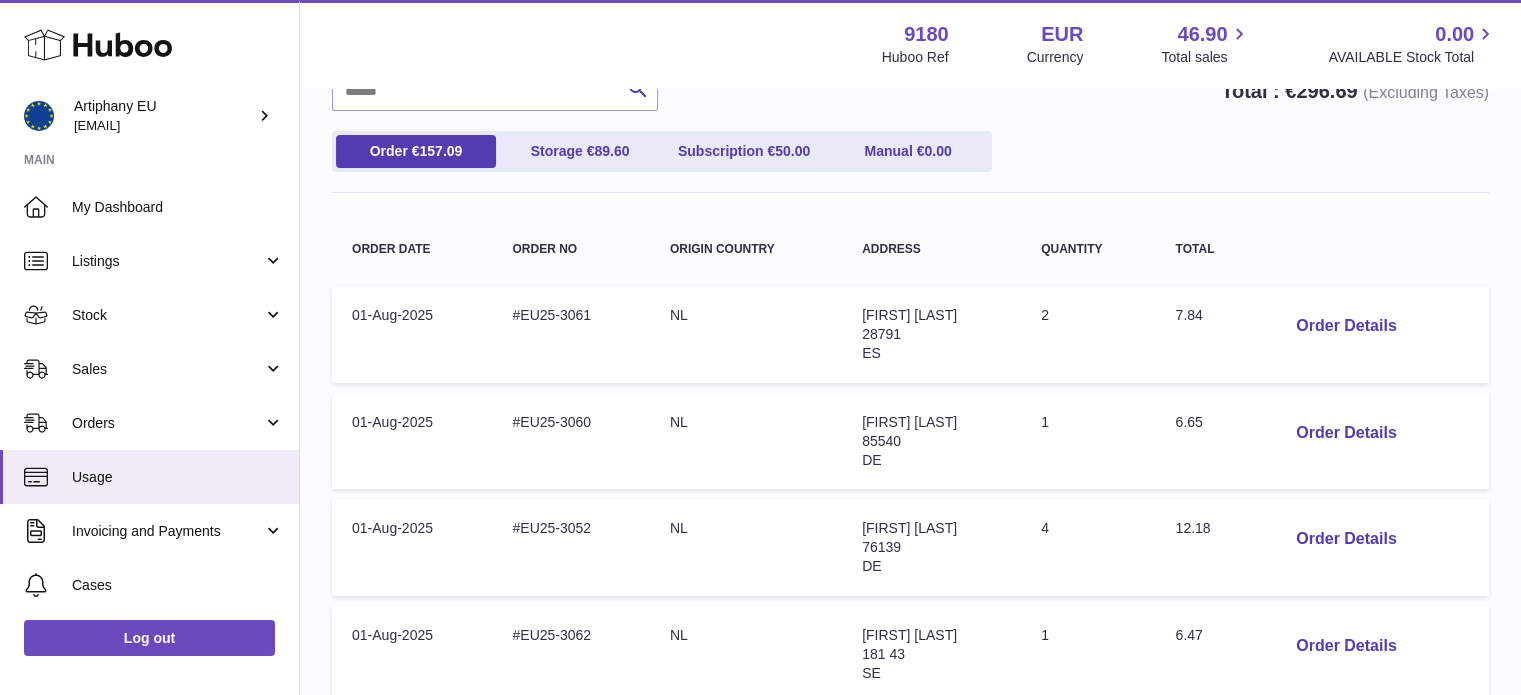 scroll, scrollTop: 240, scrollLeft: 0, axis: vertical 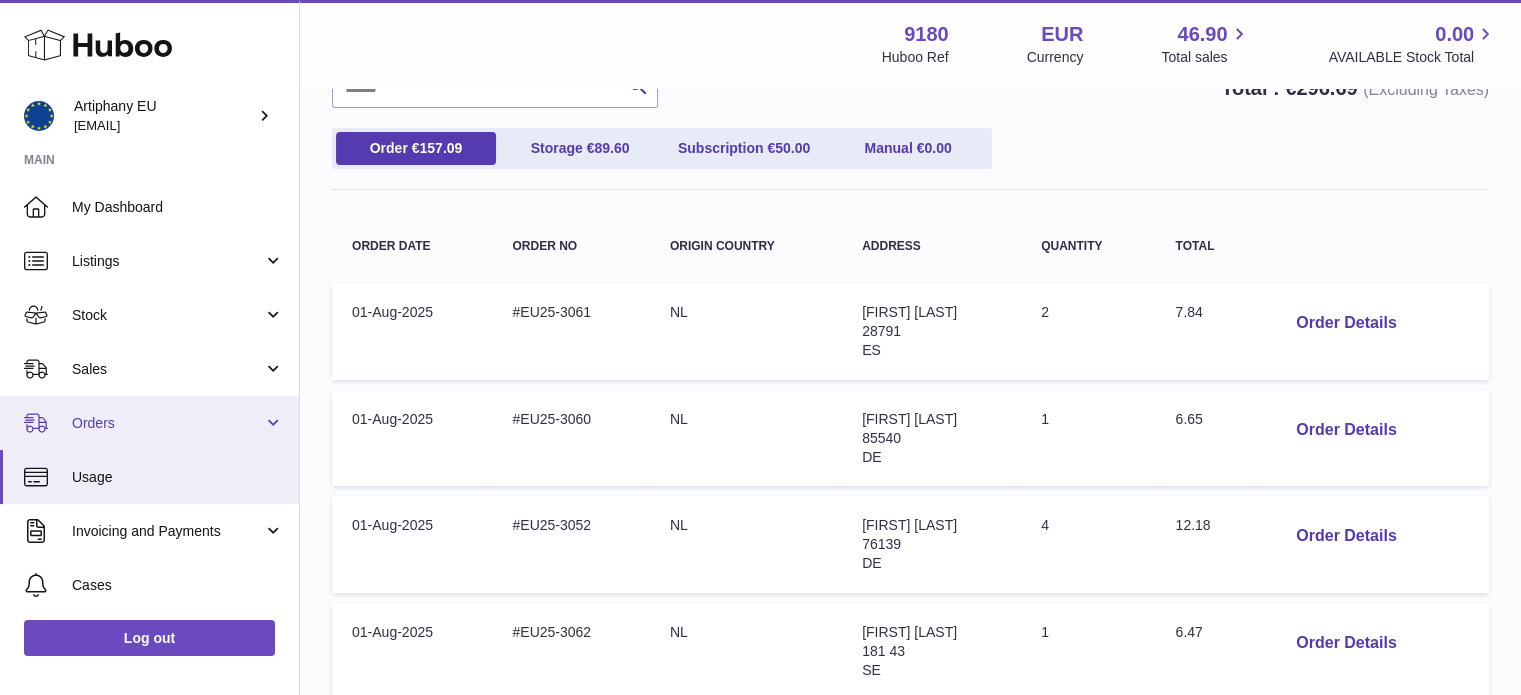 click on "Orders" at bounding box center [149, 423] 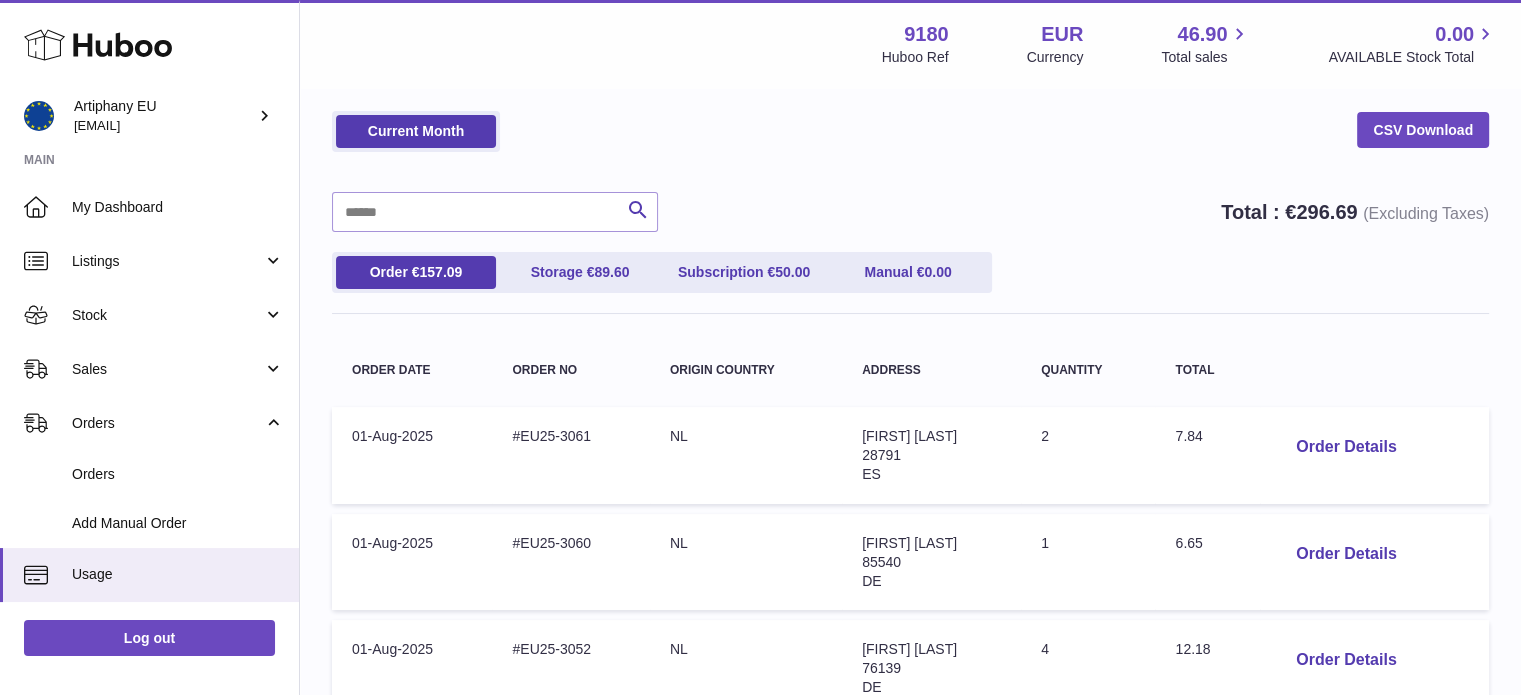 scroll, scrollTop: 116, scrollLeft: 0, axis: vertical 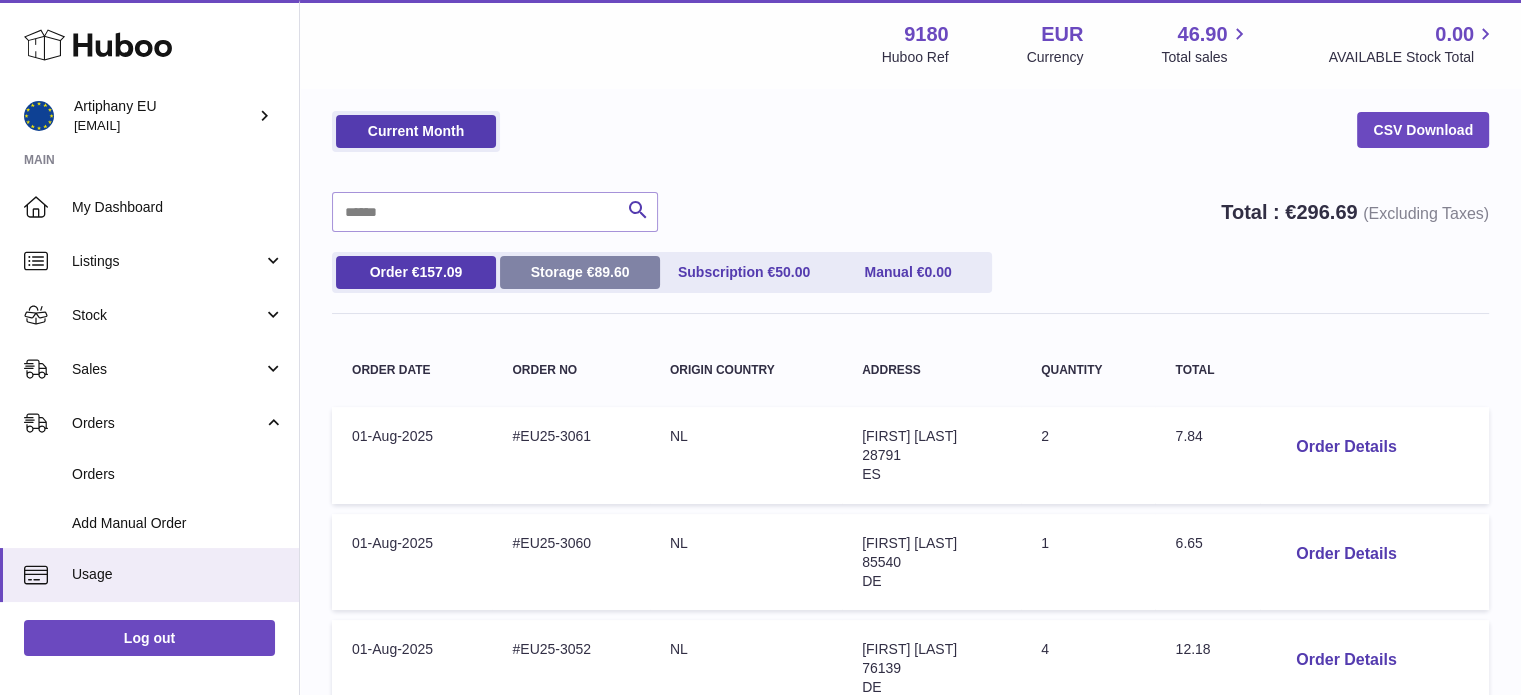 click on "89.60" at bounding box center (611, 272) 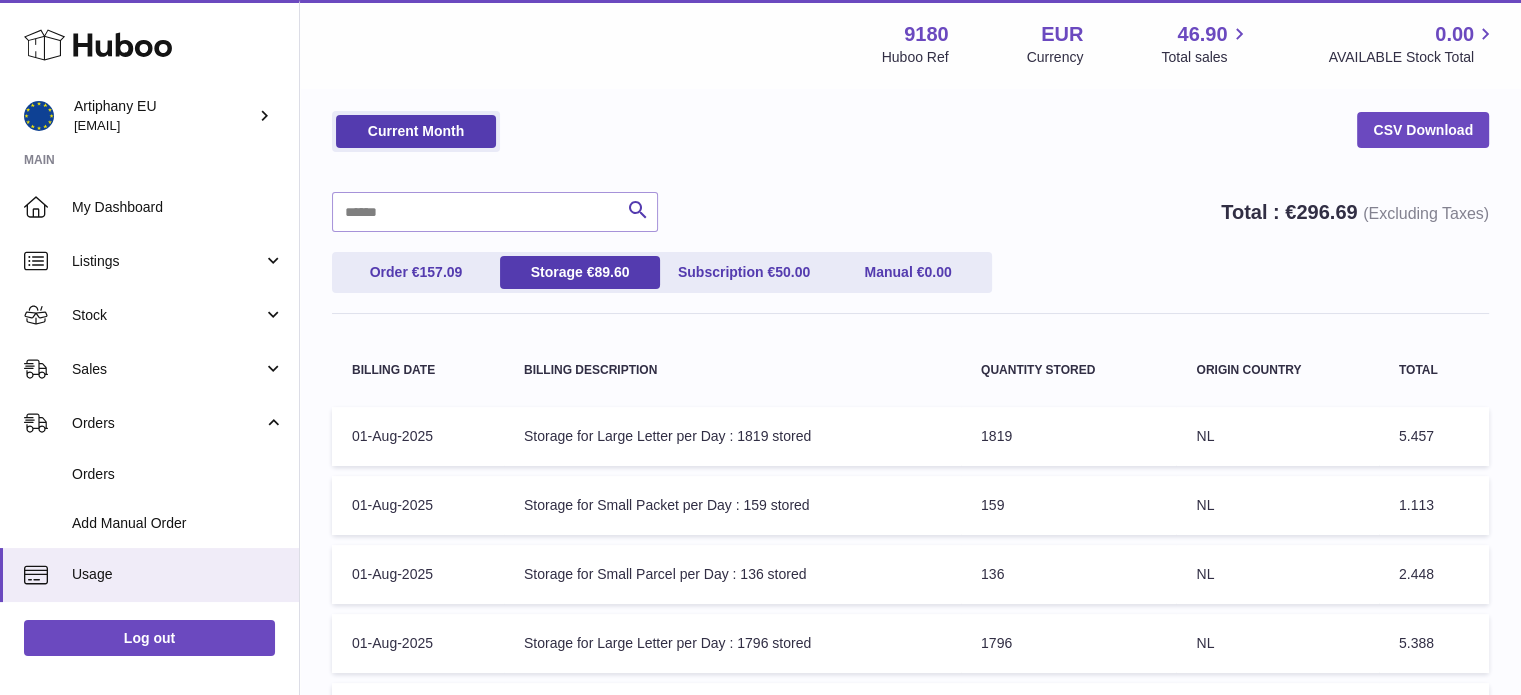 click on "Order € 157.09
Storage € 89.60
Subscription € 50.00
Manual € 0.00" at bounding box center [910, 272] 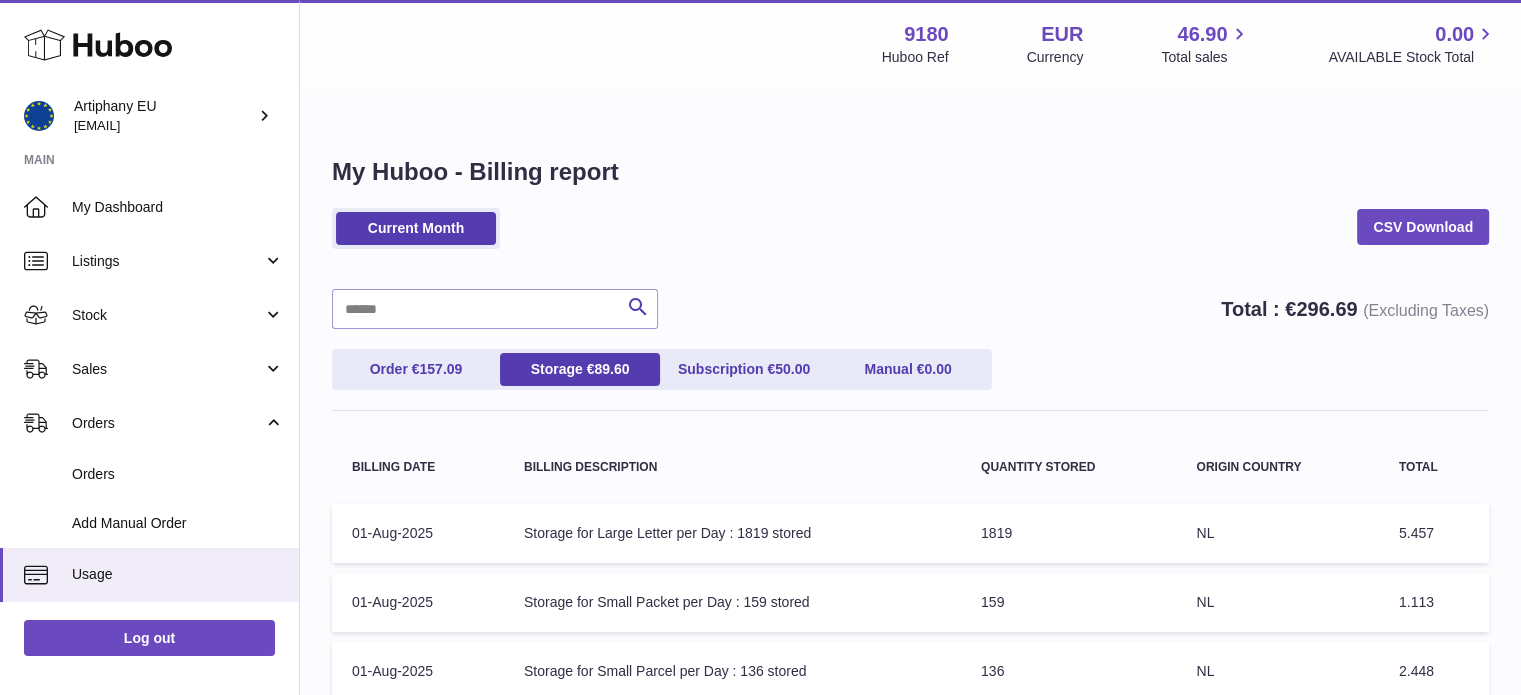 scroll, scrollTop: 0, scrollLeft: 0, axis: both 